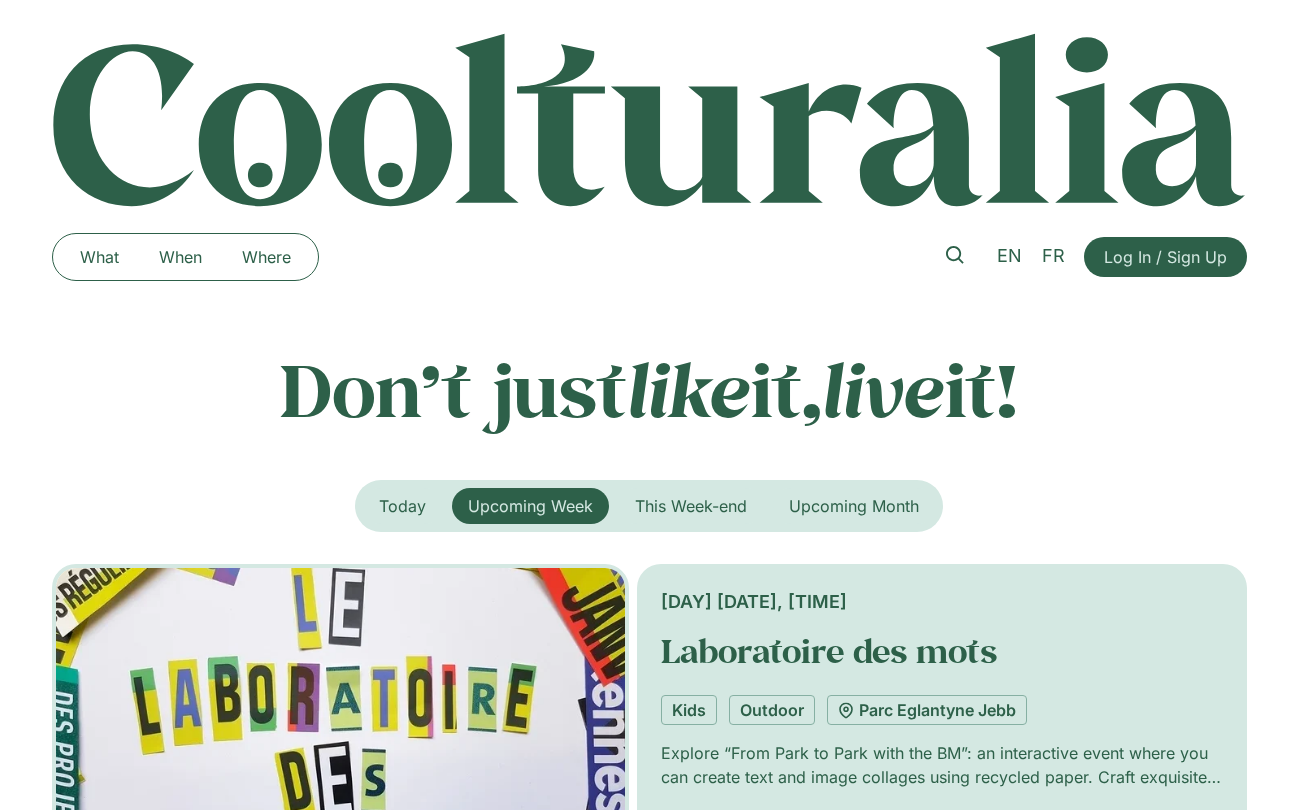 scroll, scrollTop: 0, scrollLeft: 0, axis: both 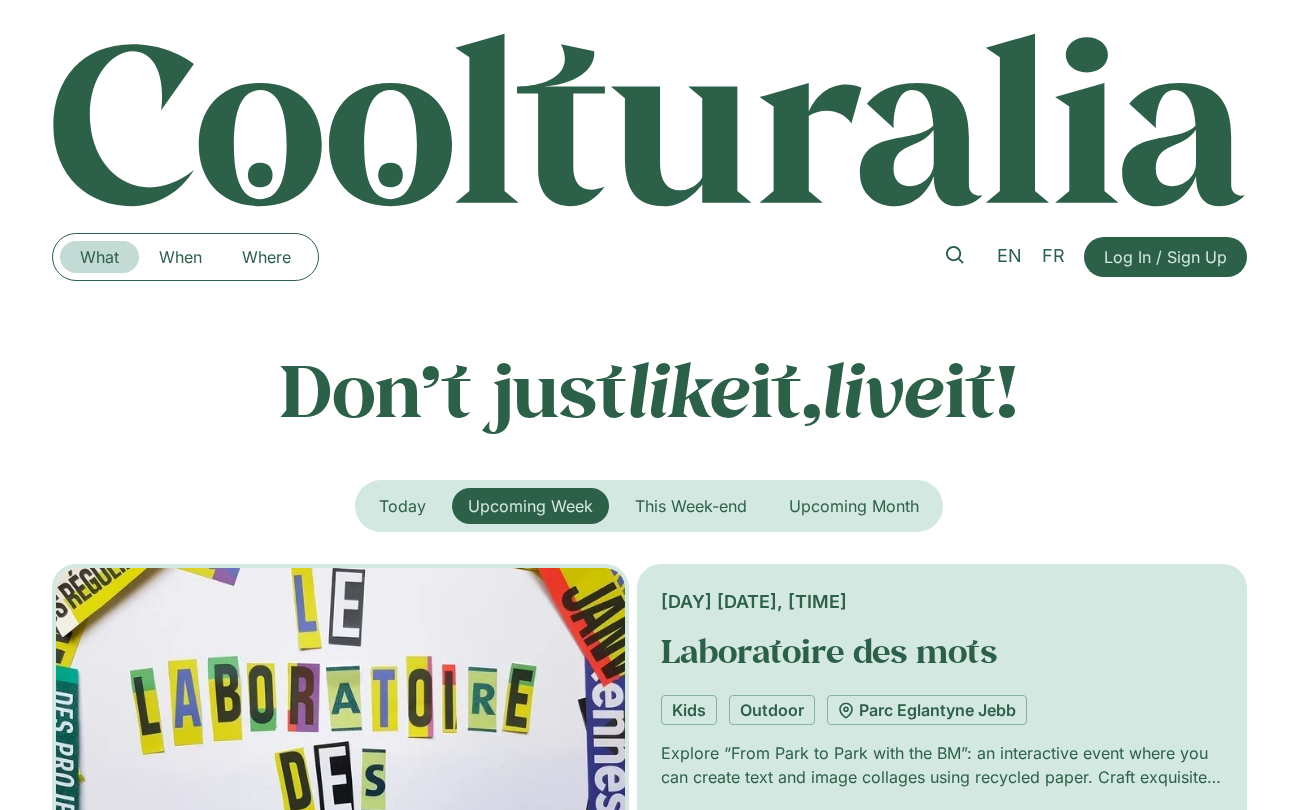 click on "What" 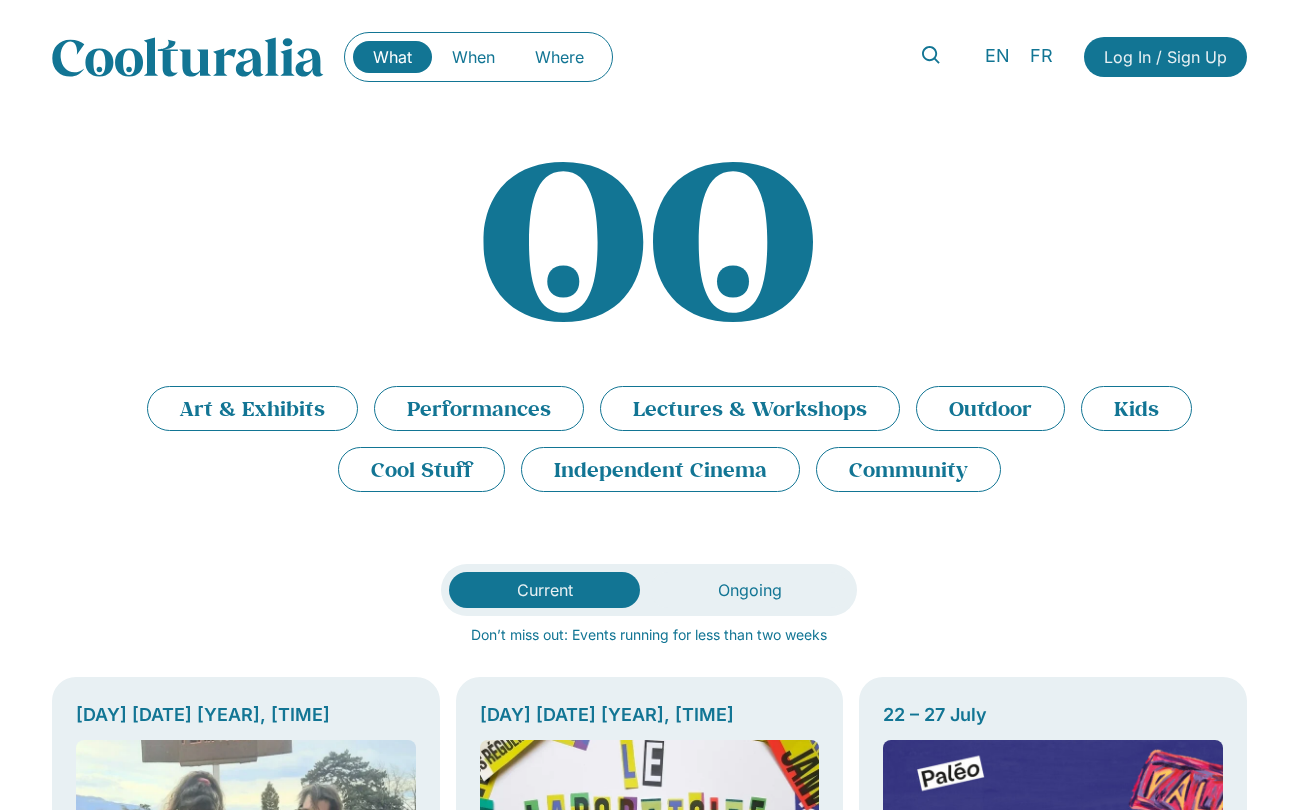 scroll, scrollTop: 0, scrollLeft: 0, axis: both 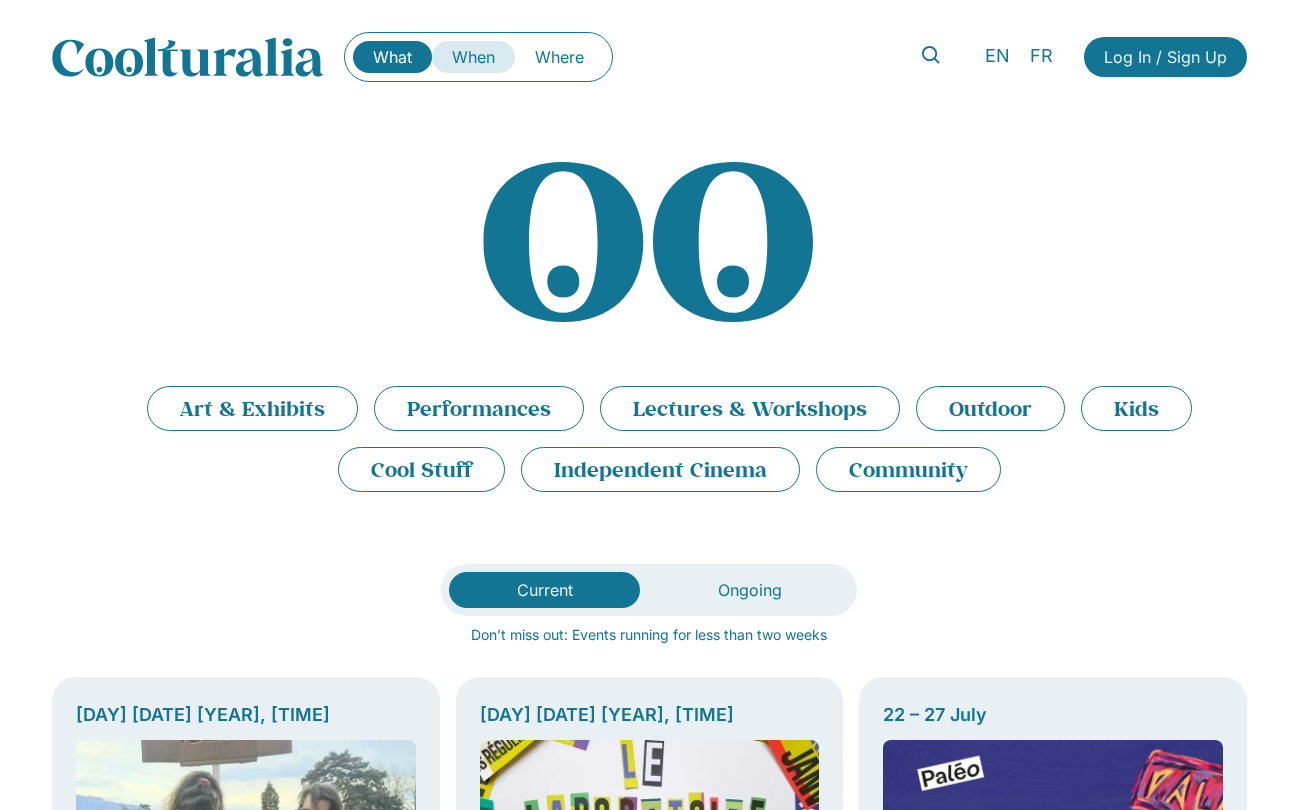 click on "When" 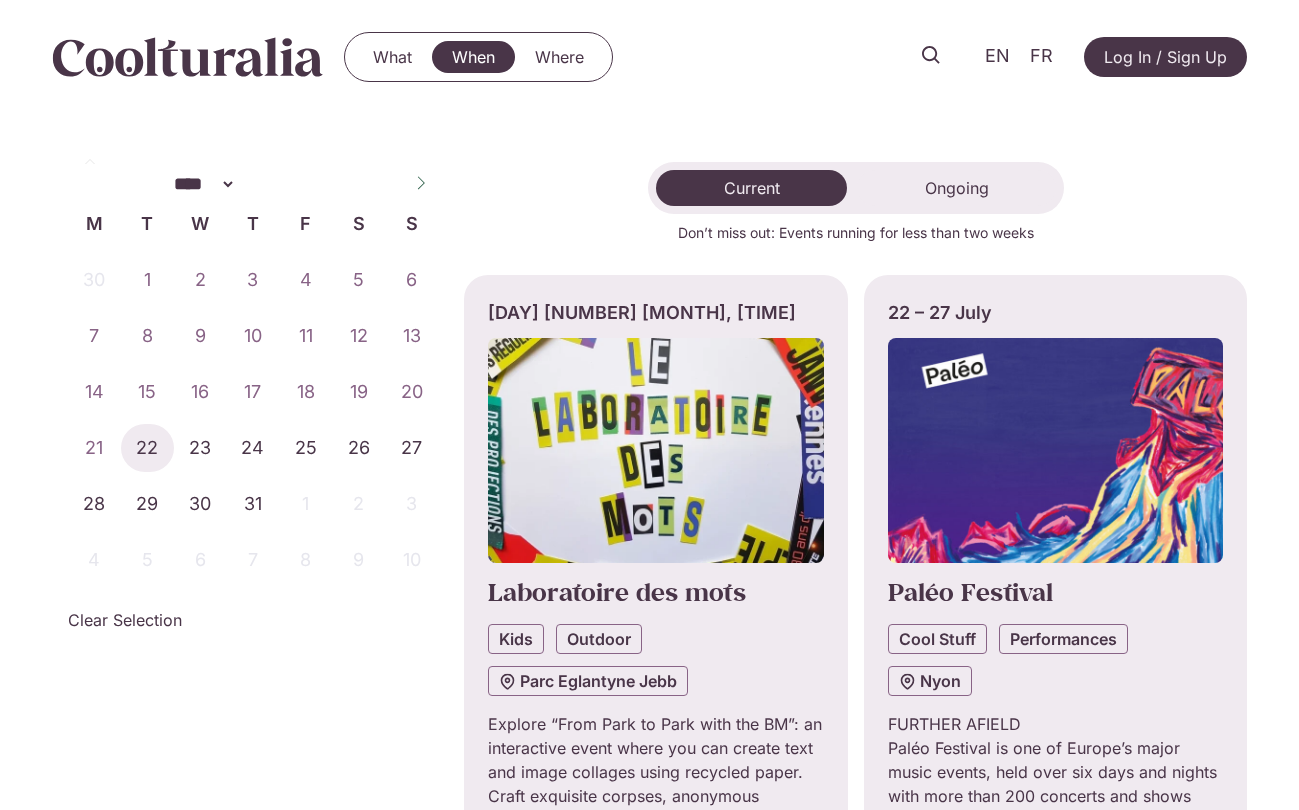 scroll, scrollTop: 0, scrollLeft: 0, axis: both 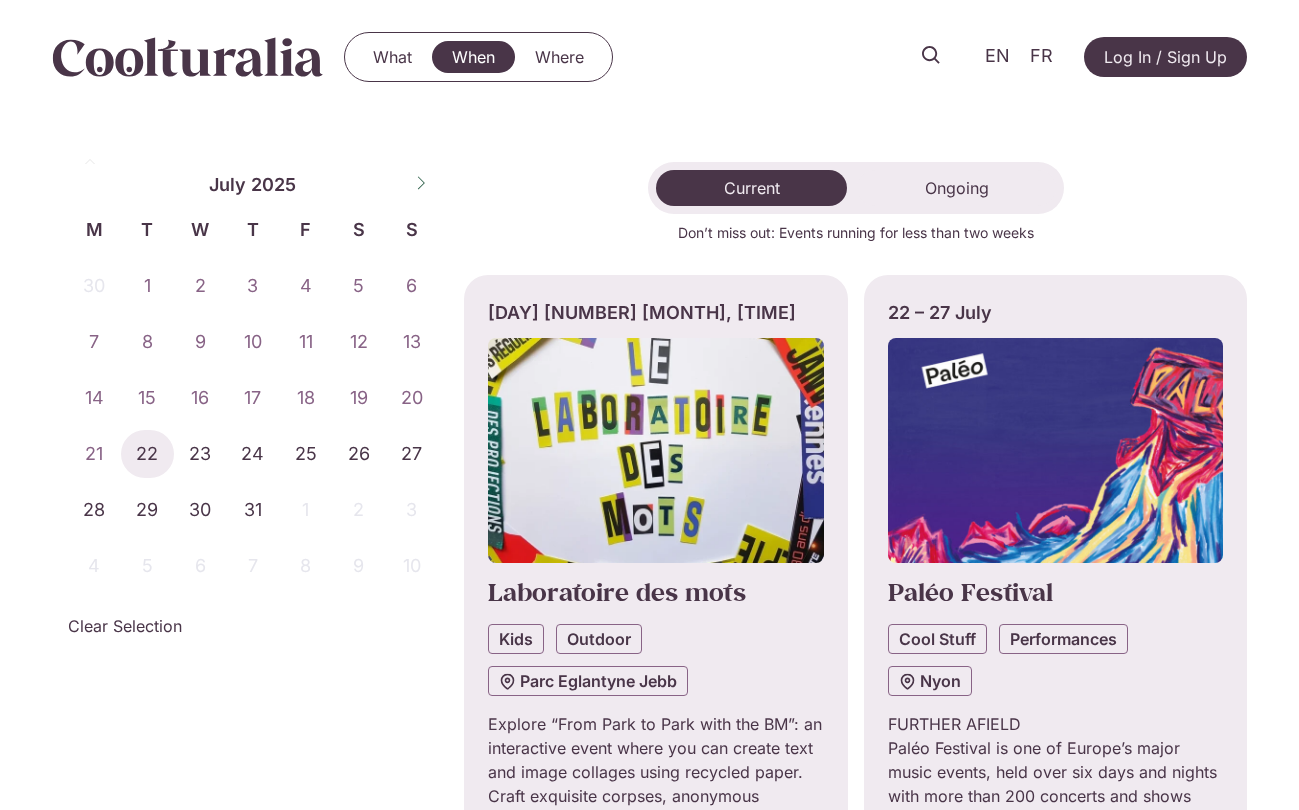 click on "What
When
Where
What
When
Where
EN
FR
Log In / Sign Up" at bounding box center (649, 57) 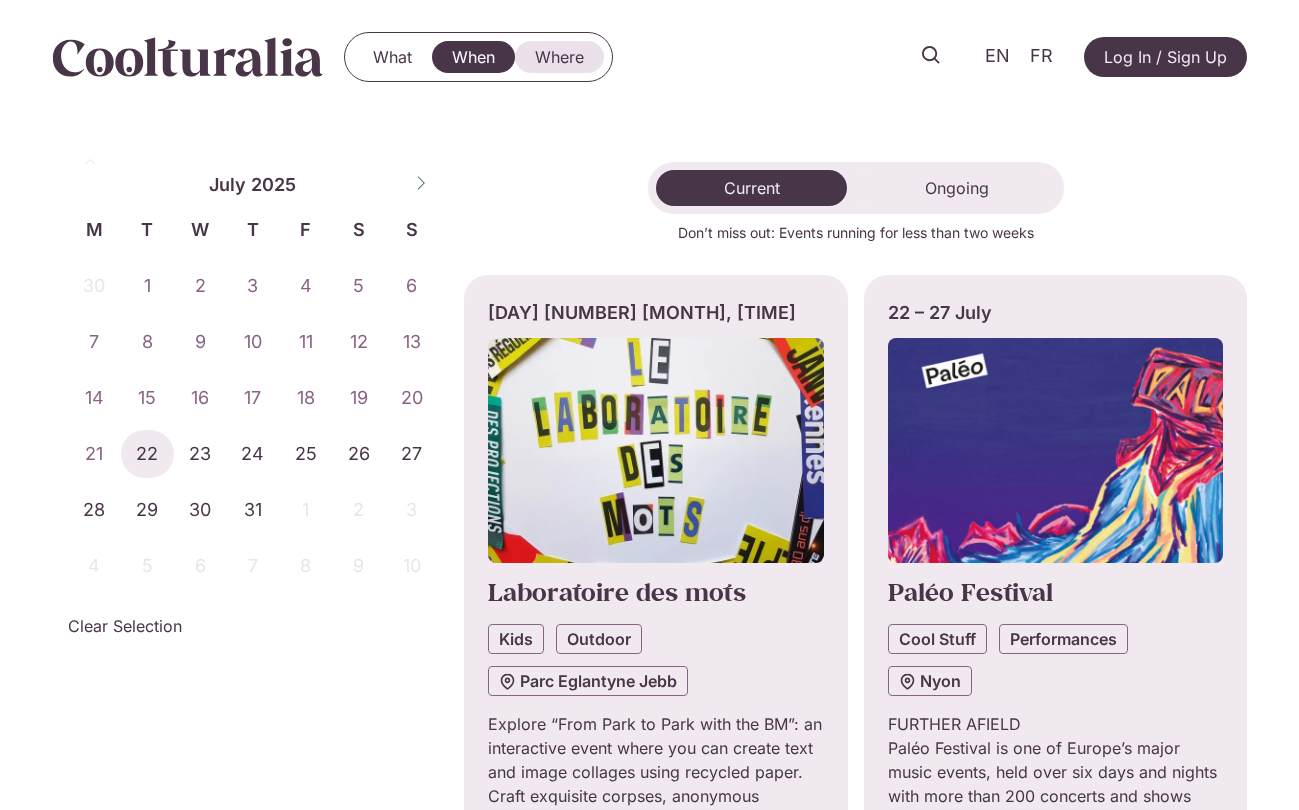 drag, startPoint x: 1067, startPoint y: 4, endPoint x: 567, endPoint y: 70, distance: 504.3372 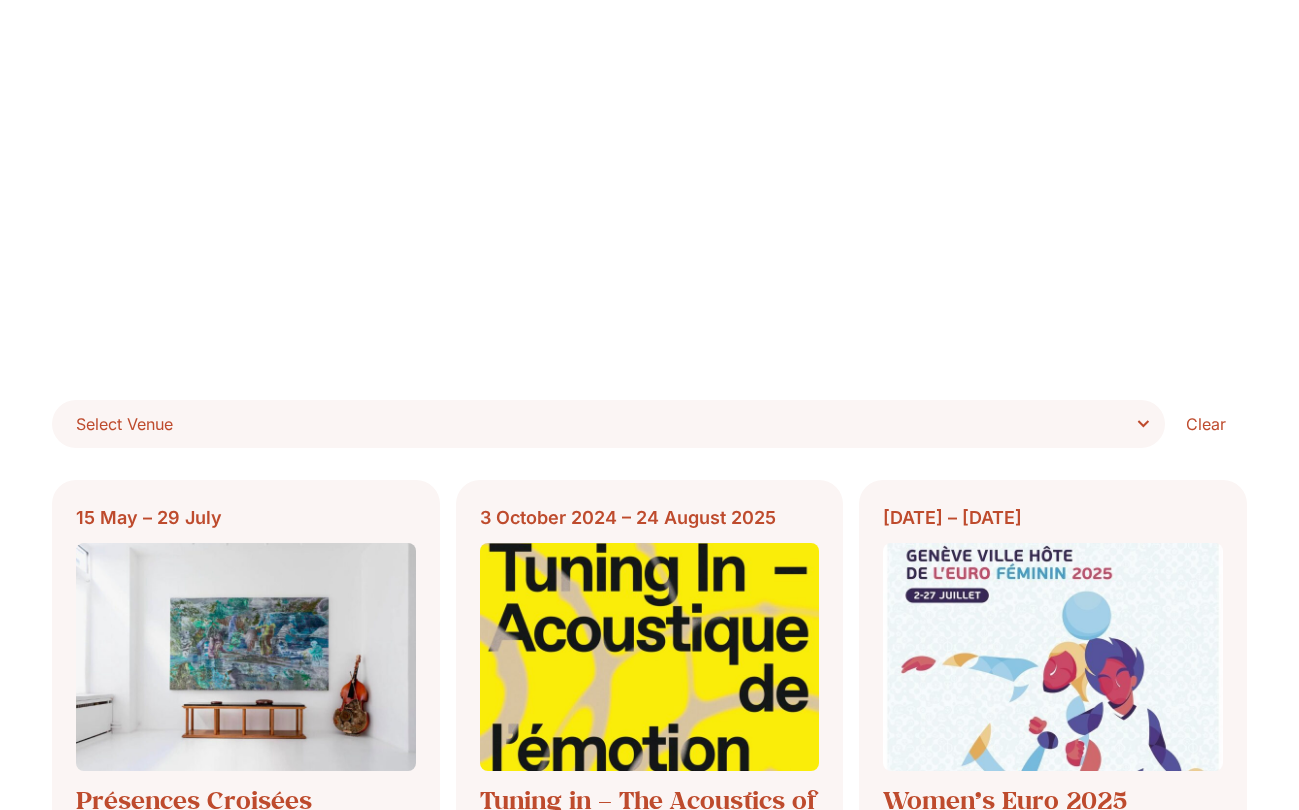 scroll, scrollTop: 276, scrollLeft: 0, axis: vertical 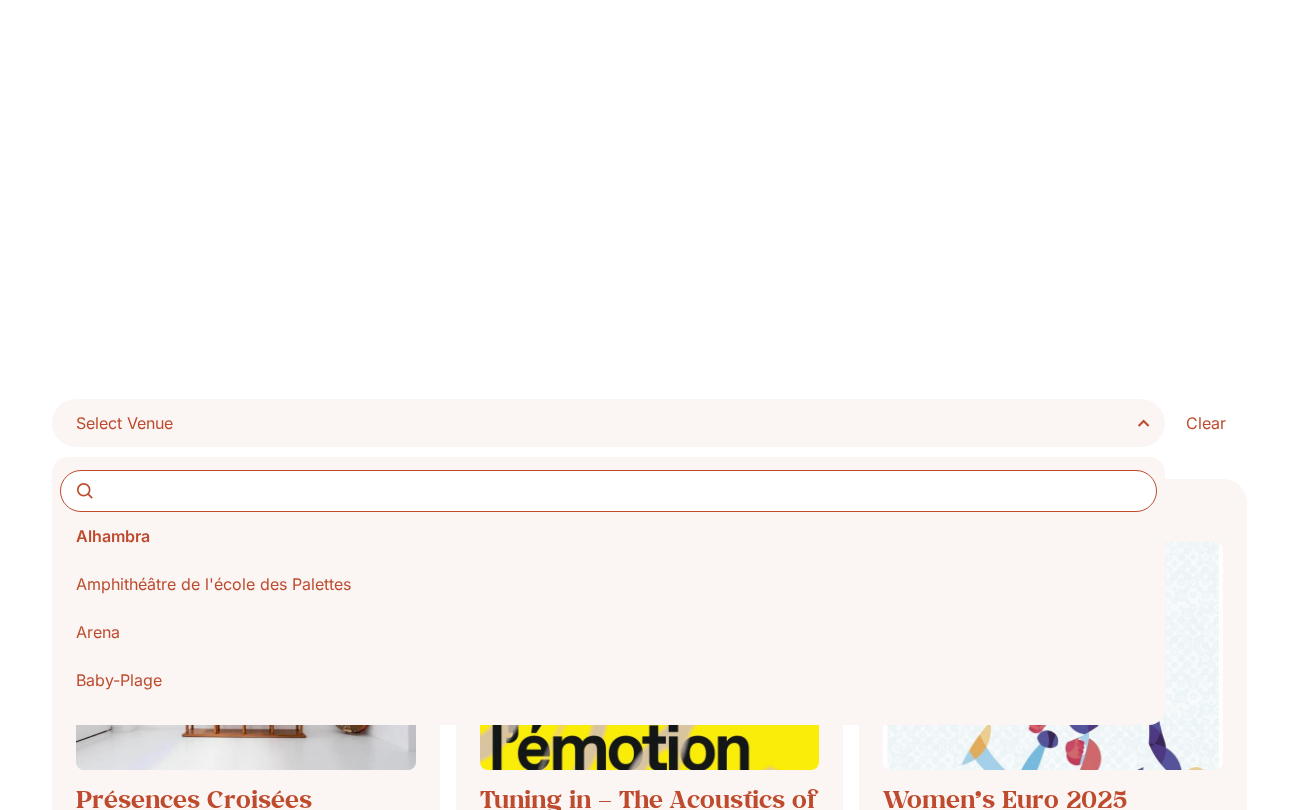 click on "Select Venue" at bounding box center (615, 423) 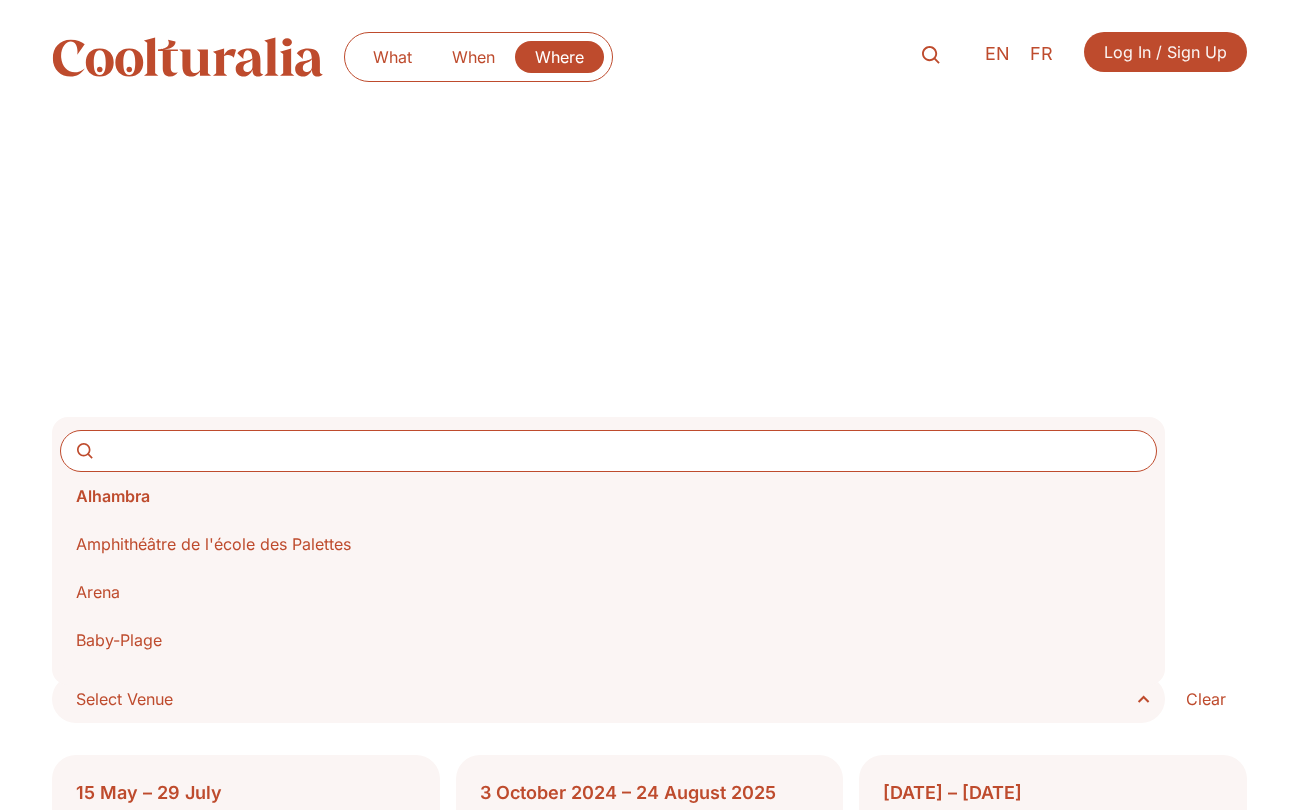 scroll, scrollTop: 0, scrollLeft: 0, axis: both 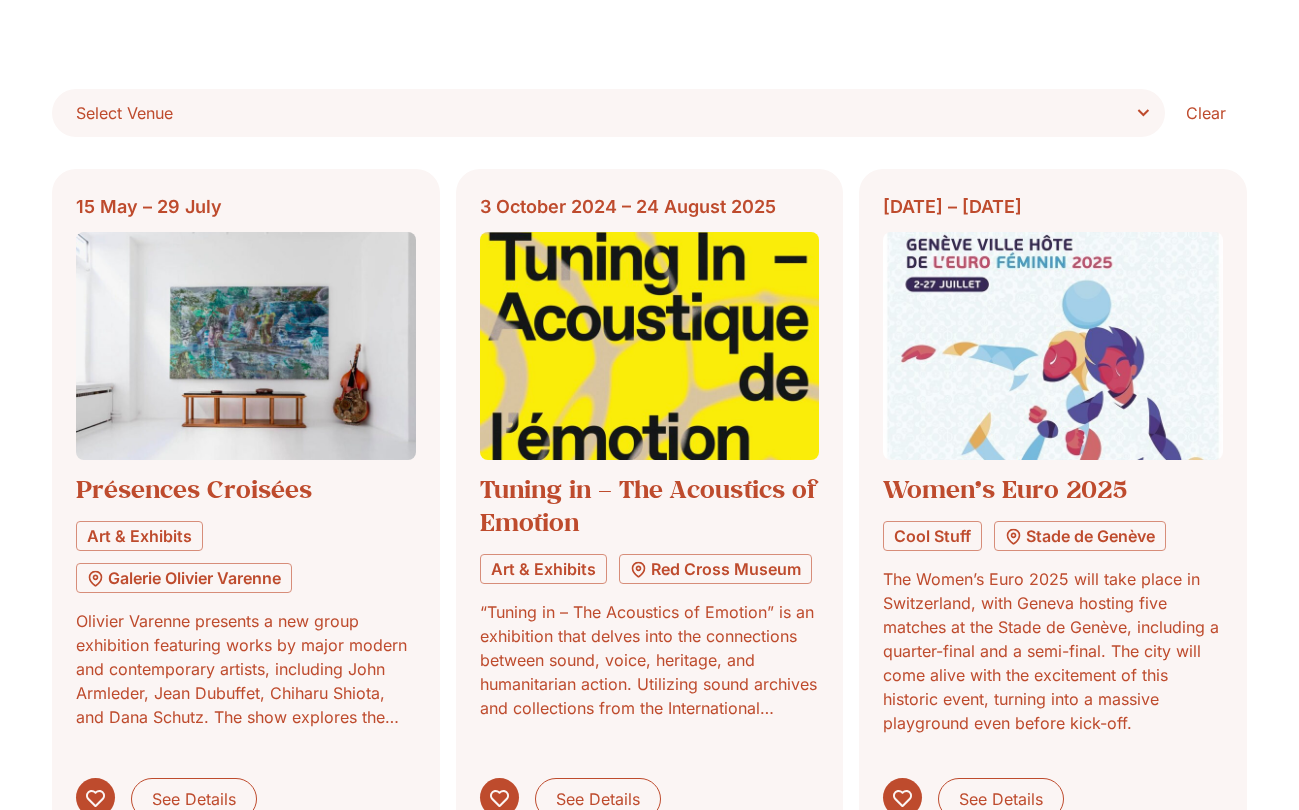 click 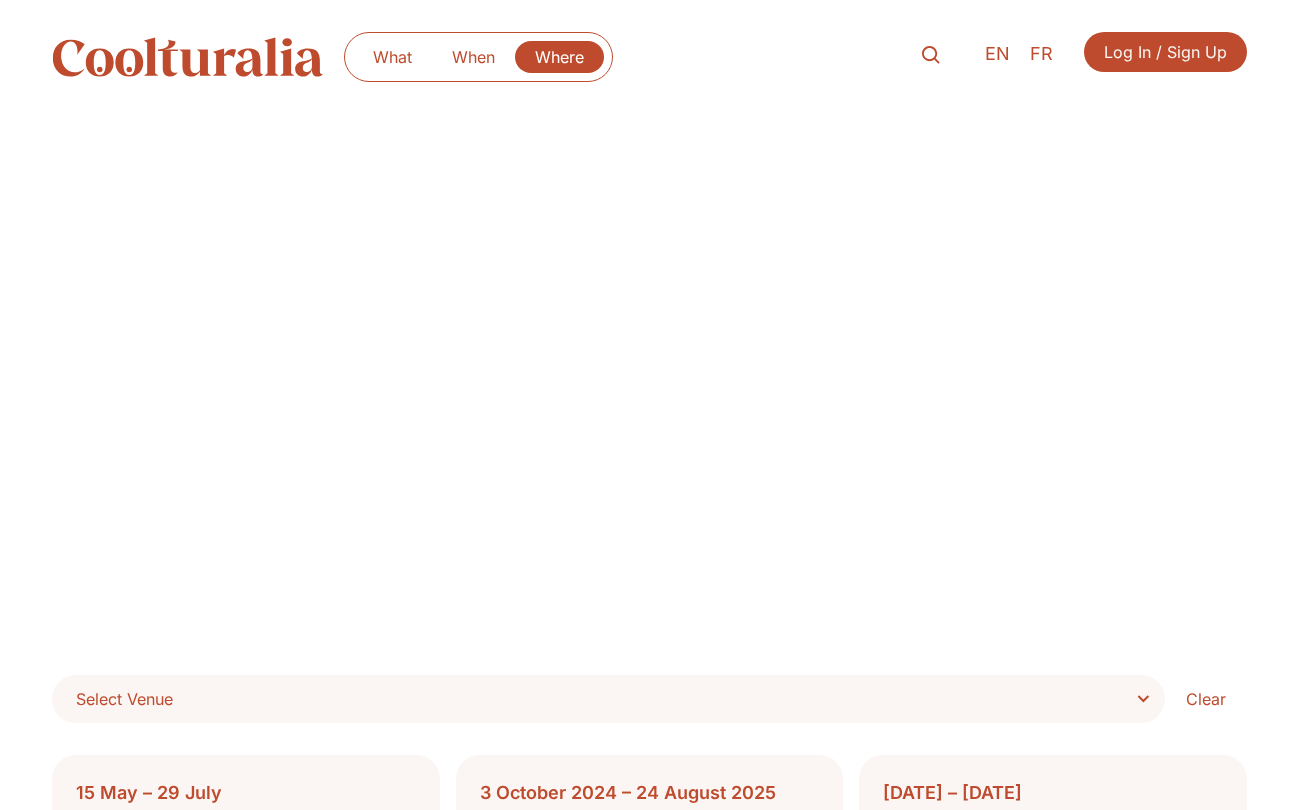 scroll, scrollTop: 0, scrollLeft: 0, axis: both 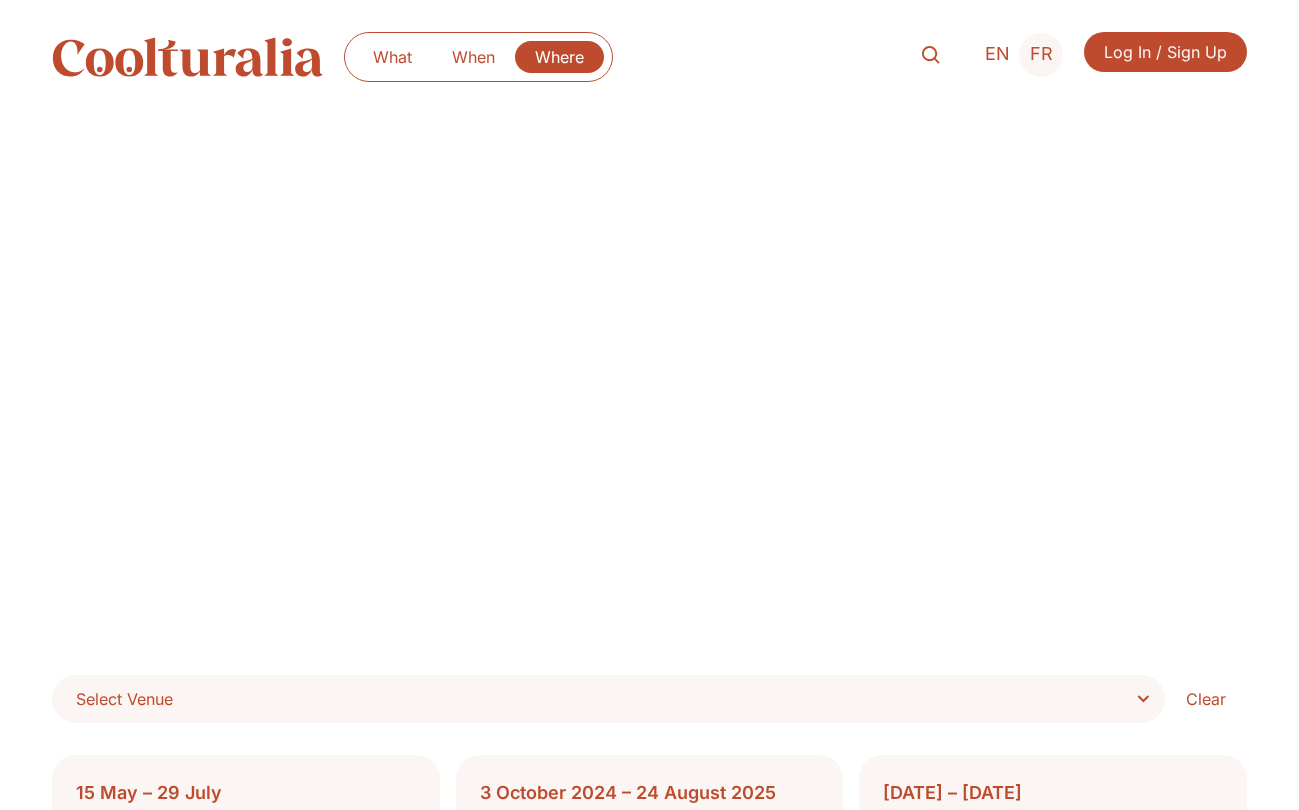 click on "FR" at bounding box center [1041, 54] 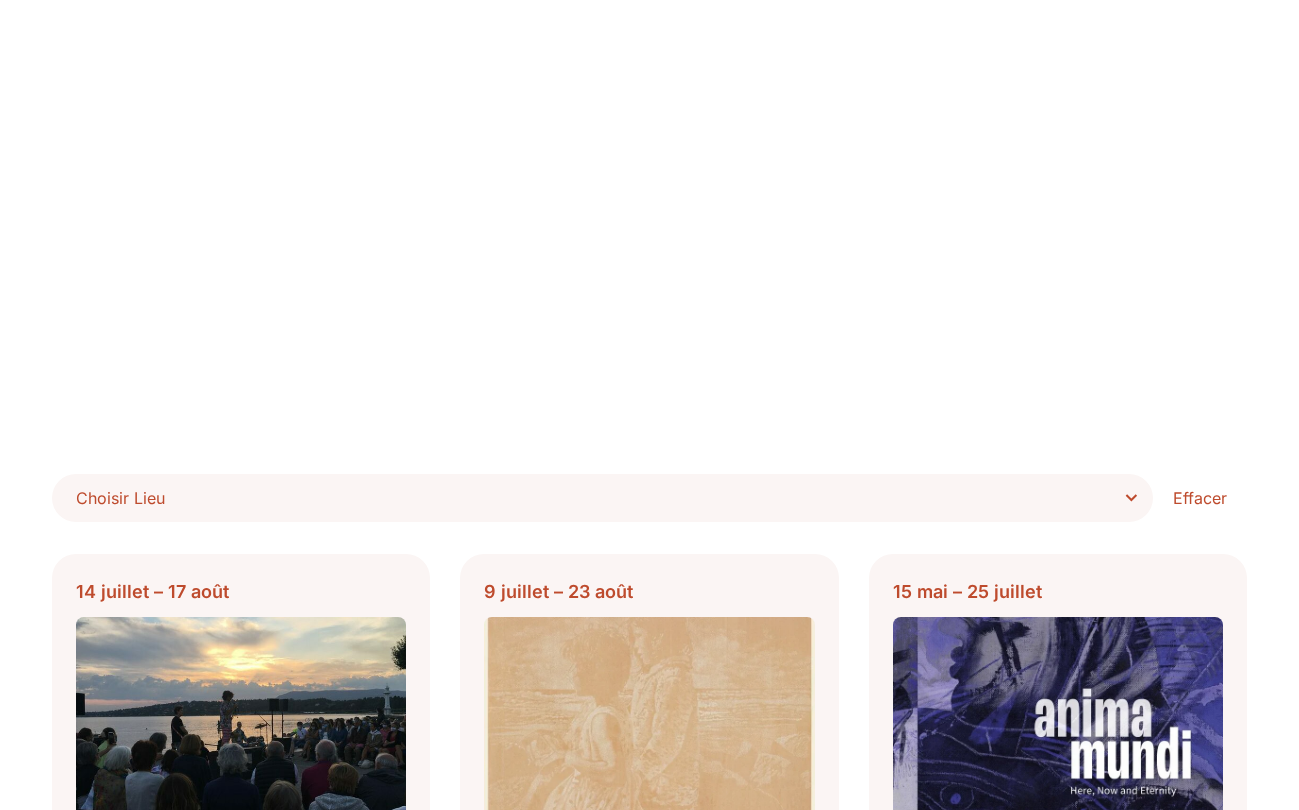 scroll, scrollTop: 211, scrollLeft: 0, axis: vertical 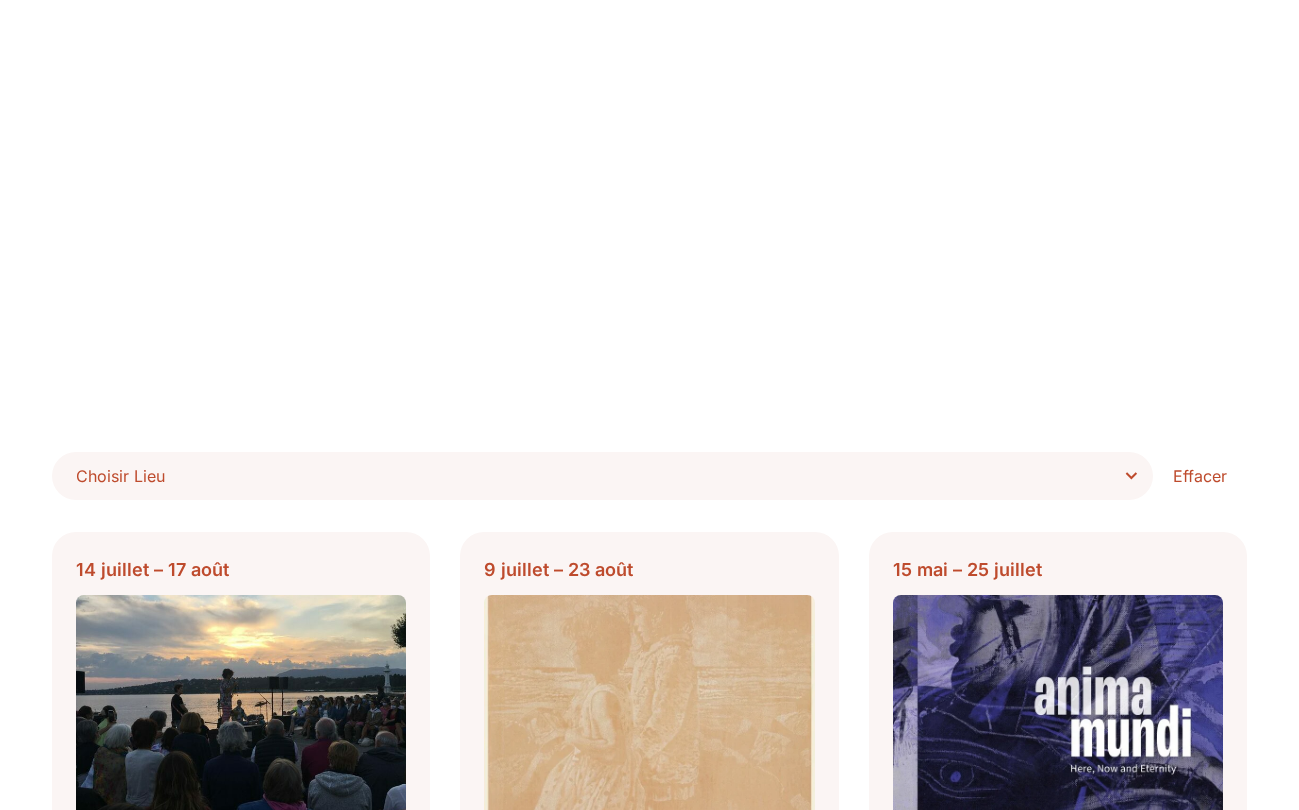 click on "Choisir Lieu" at bounding box center (609, 476) 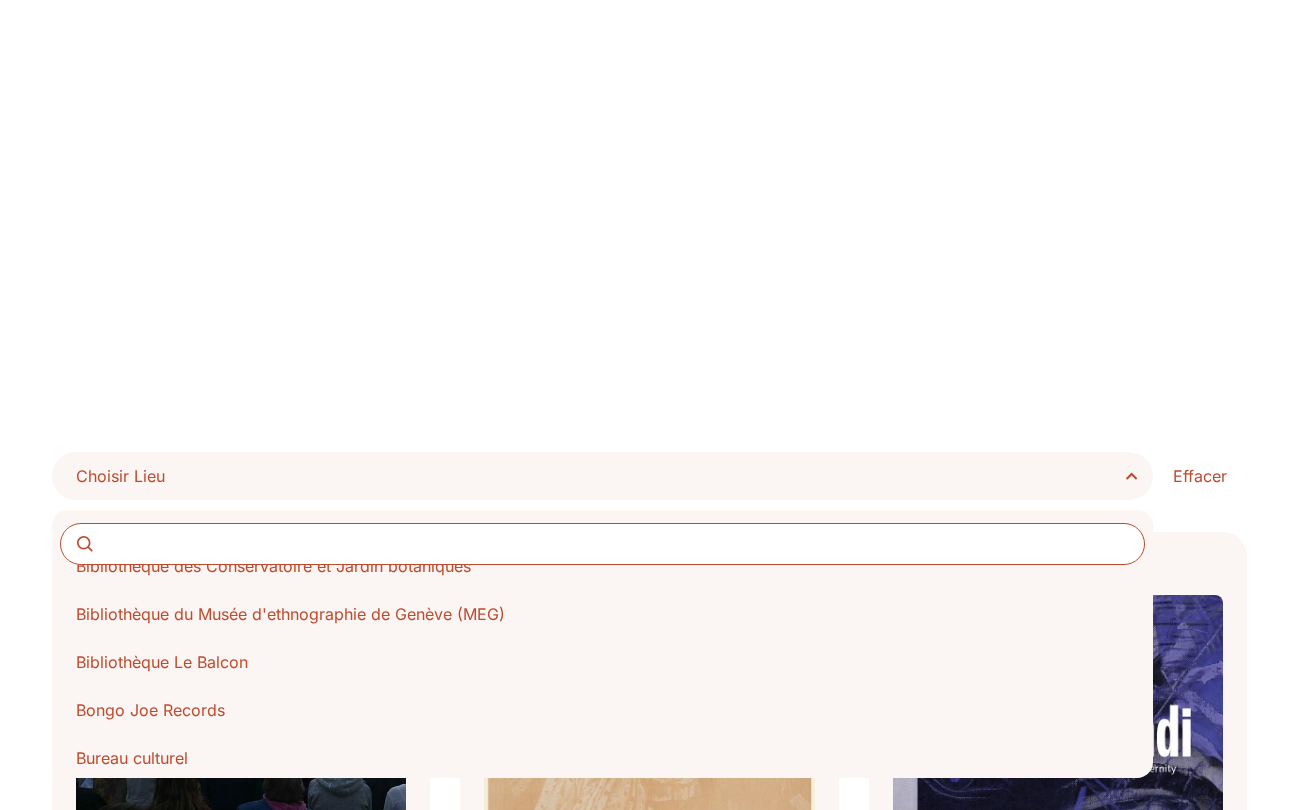 scroll, scrollTop: 511, scrollLeft: 0, axis: vertical 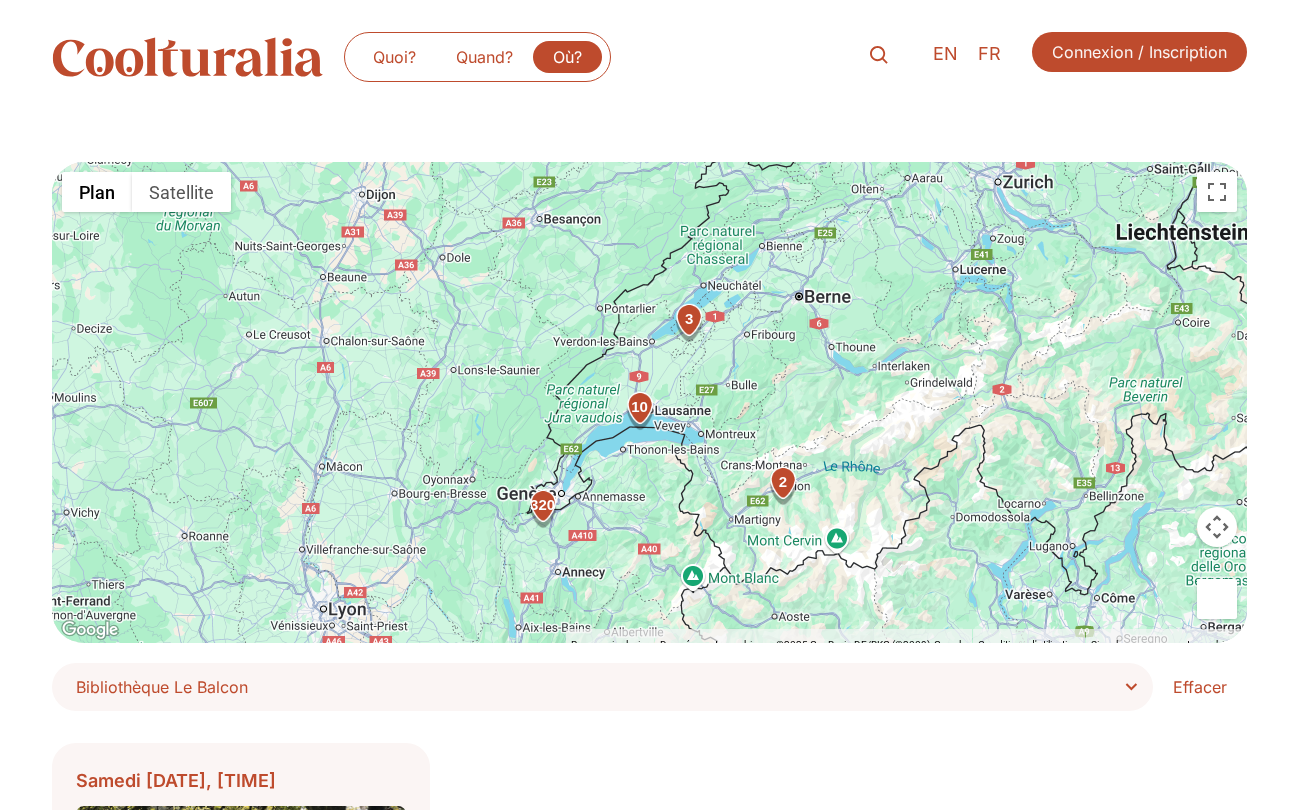 click on "Quoi?
Quand?
Où?
Quoi?
Quand?
Où?
EN
FR
Connexion / Inscription
← Déplacement vers la gauche → Déplacement vers la droite ↑ Déplacement vers le haut ↓ Déplacement vers le bas + Zoom avant - Zoom arrière Accueil Déplacement de 75 % vers la gauche Fin Déplacement de 75 % vers la droite Page précédente Déplacement de 75 % vers le haut Page suivante" at bounding box center [649, 981] 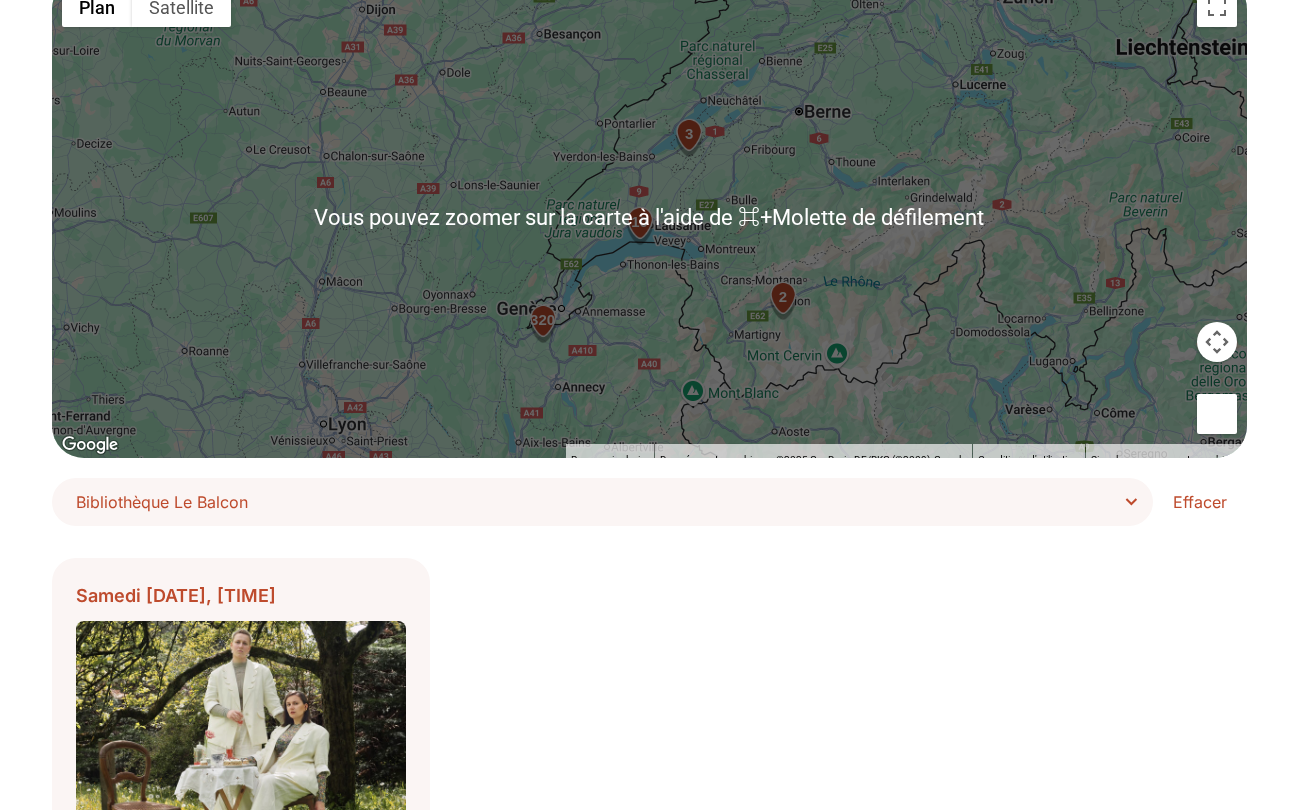 scroll, scrollTop: 186, scrollLeft: 0, axis: vertical 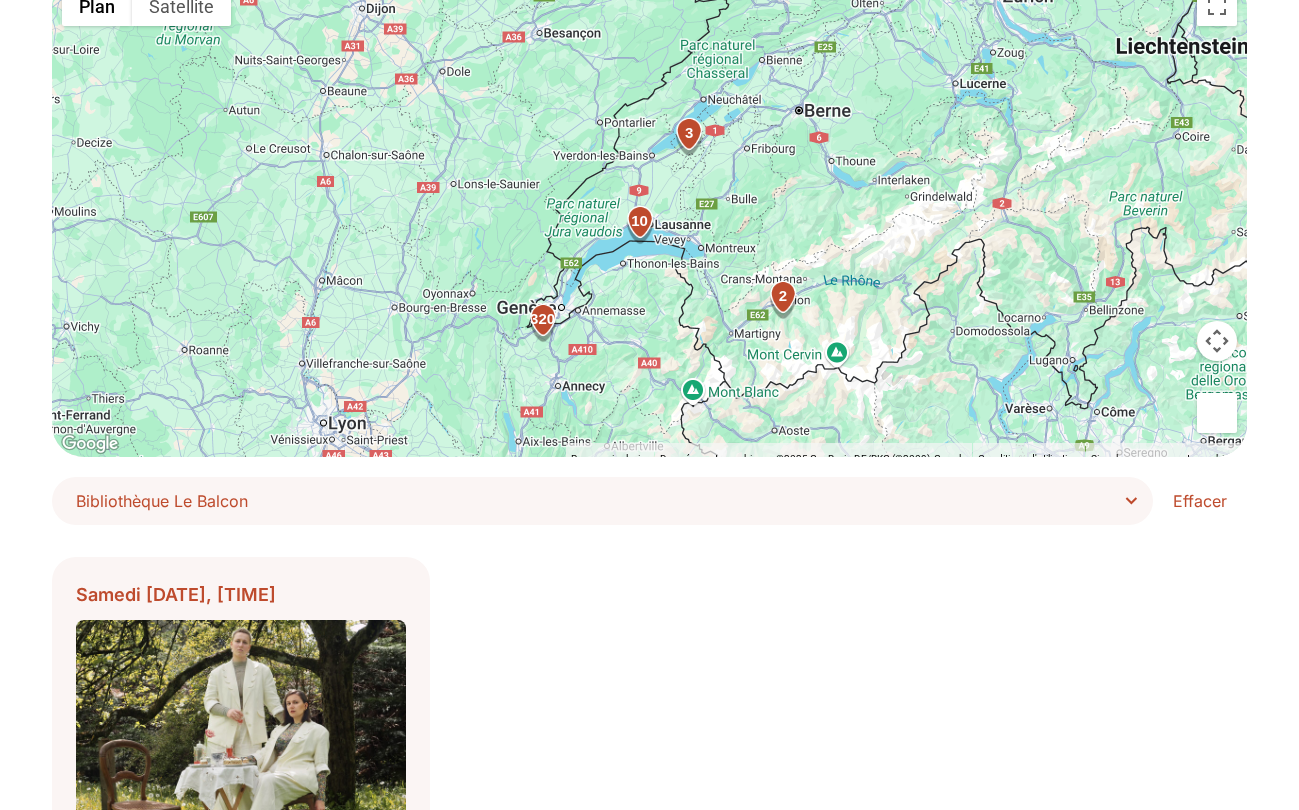 click 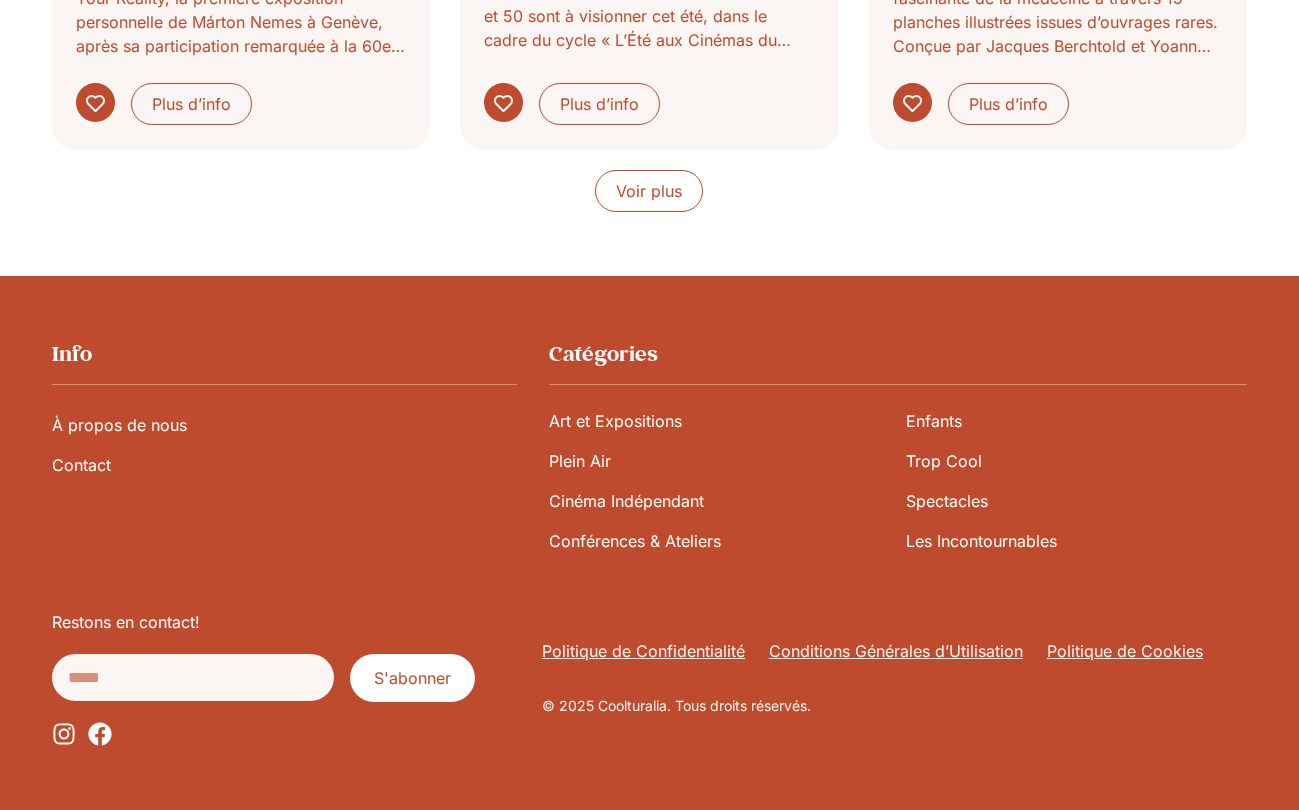 scroll, scrollTop: 1897, scrollLeft: 0, axis: vertical 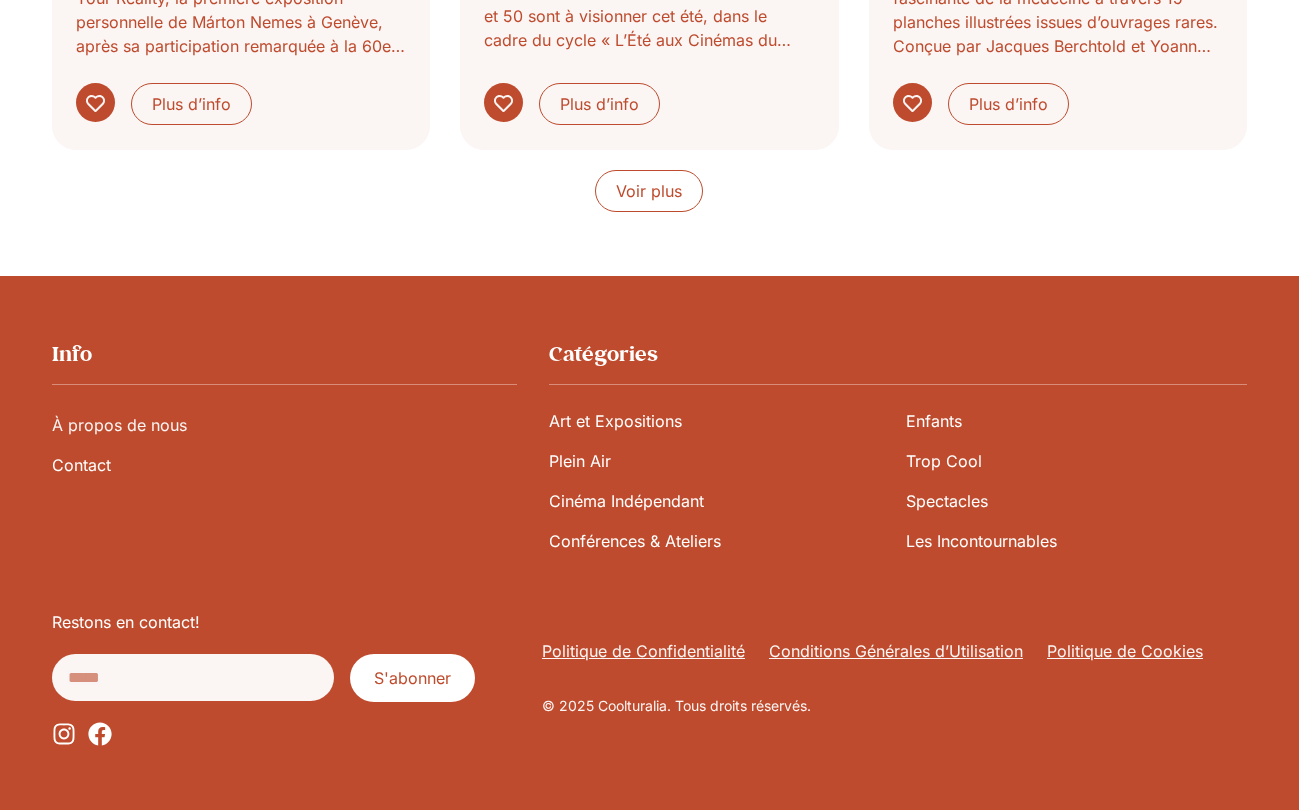 click on "À propos de nous" 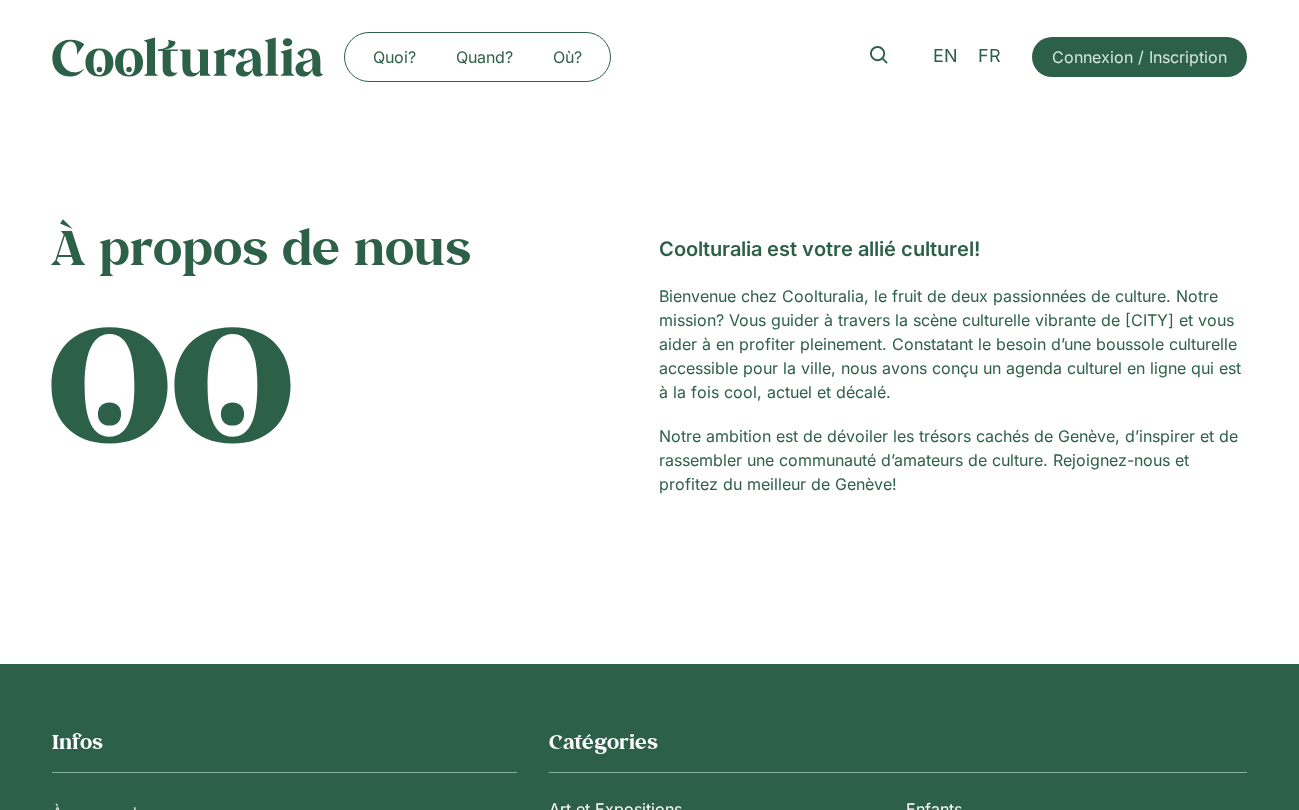 scroll, scrollTop: 0, scrollLeft: 0, axis: both 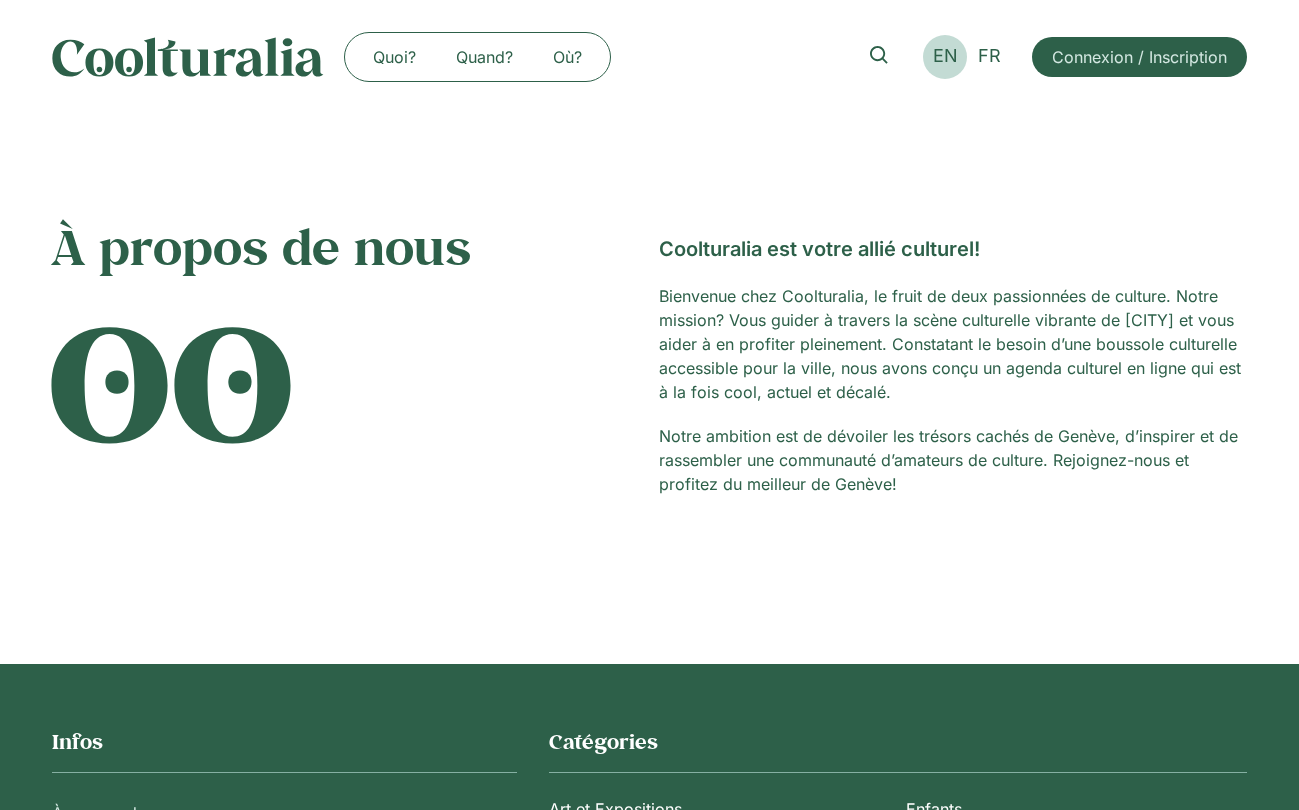 click on "EN" at bounding box center (945, 56) 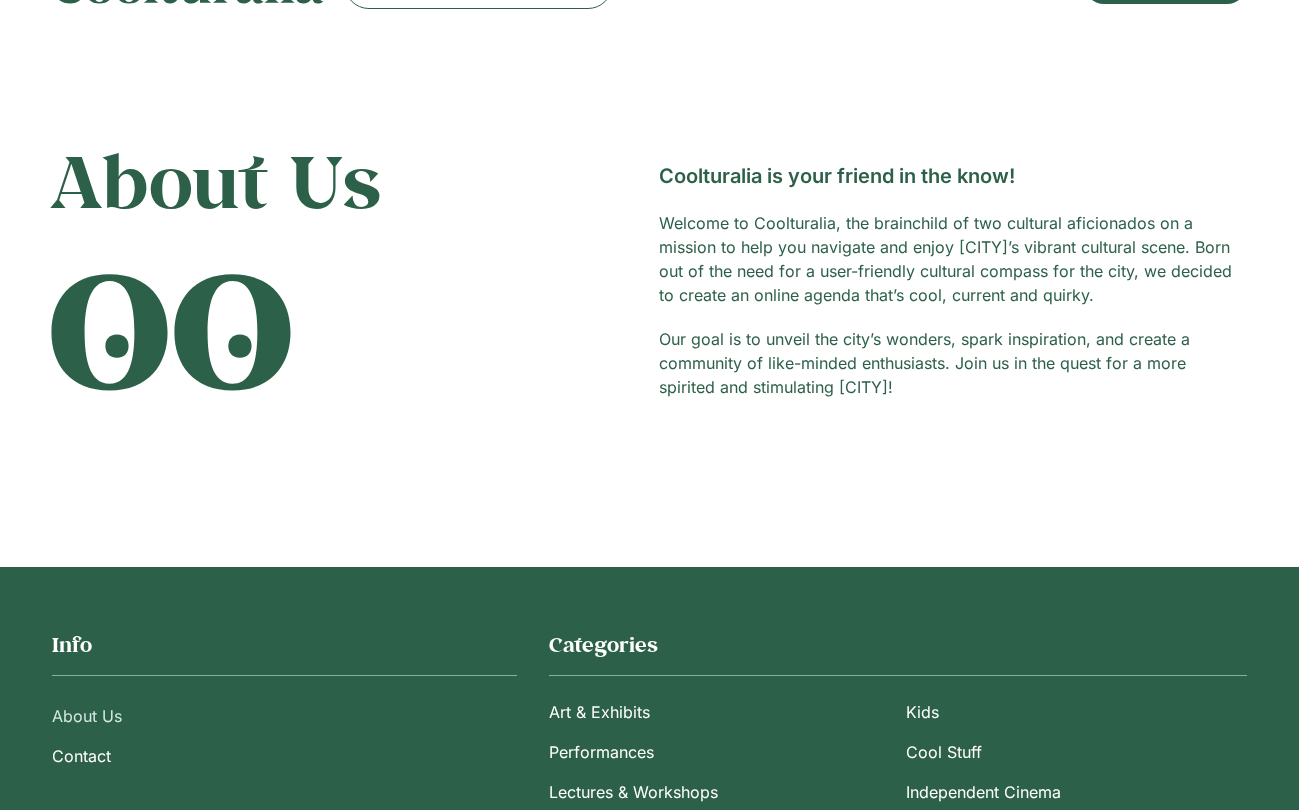 scroll, scrollTop: 76, scrollLeft: 0, axis: vertical 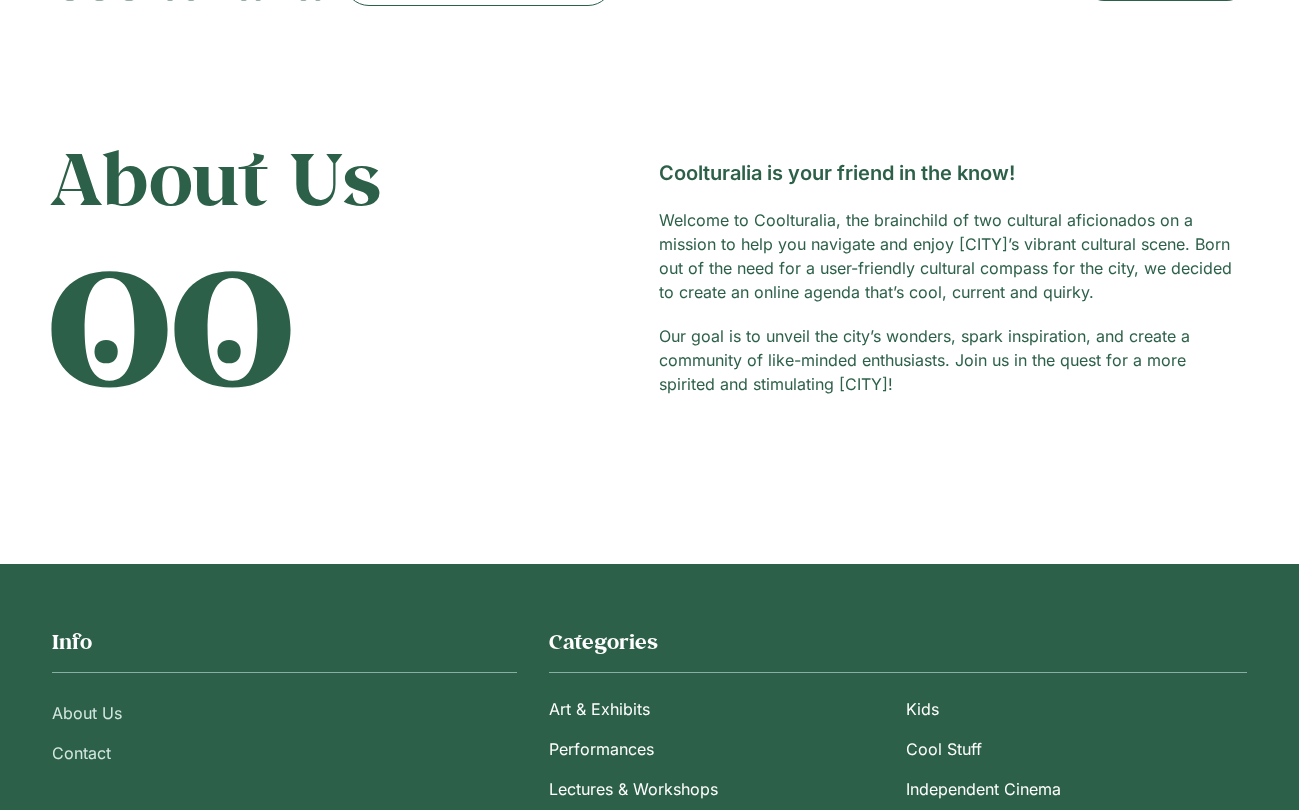 click on "Contact" 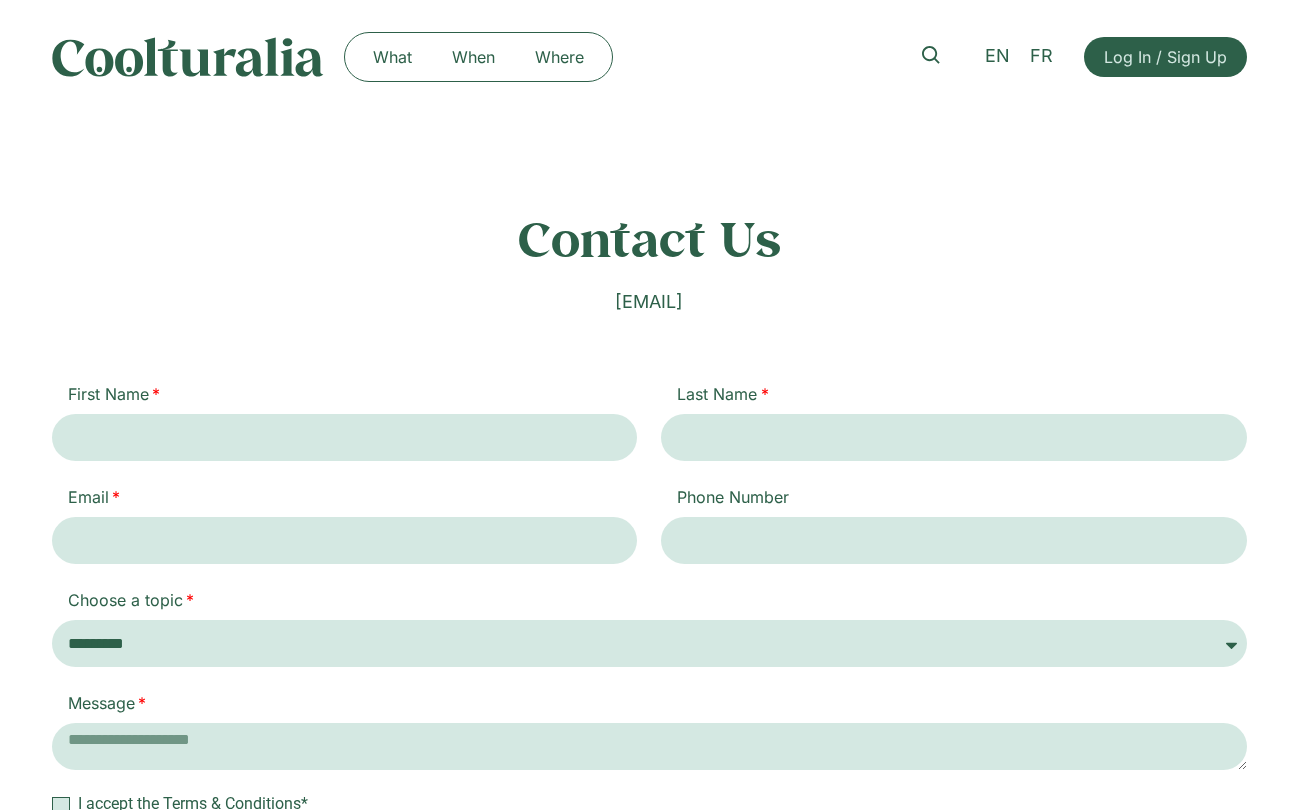 scroll, scrollTop: 0, scrollLeft: 0, axis: both 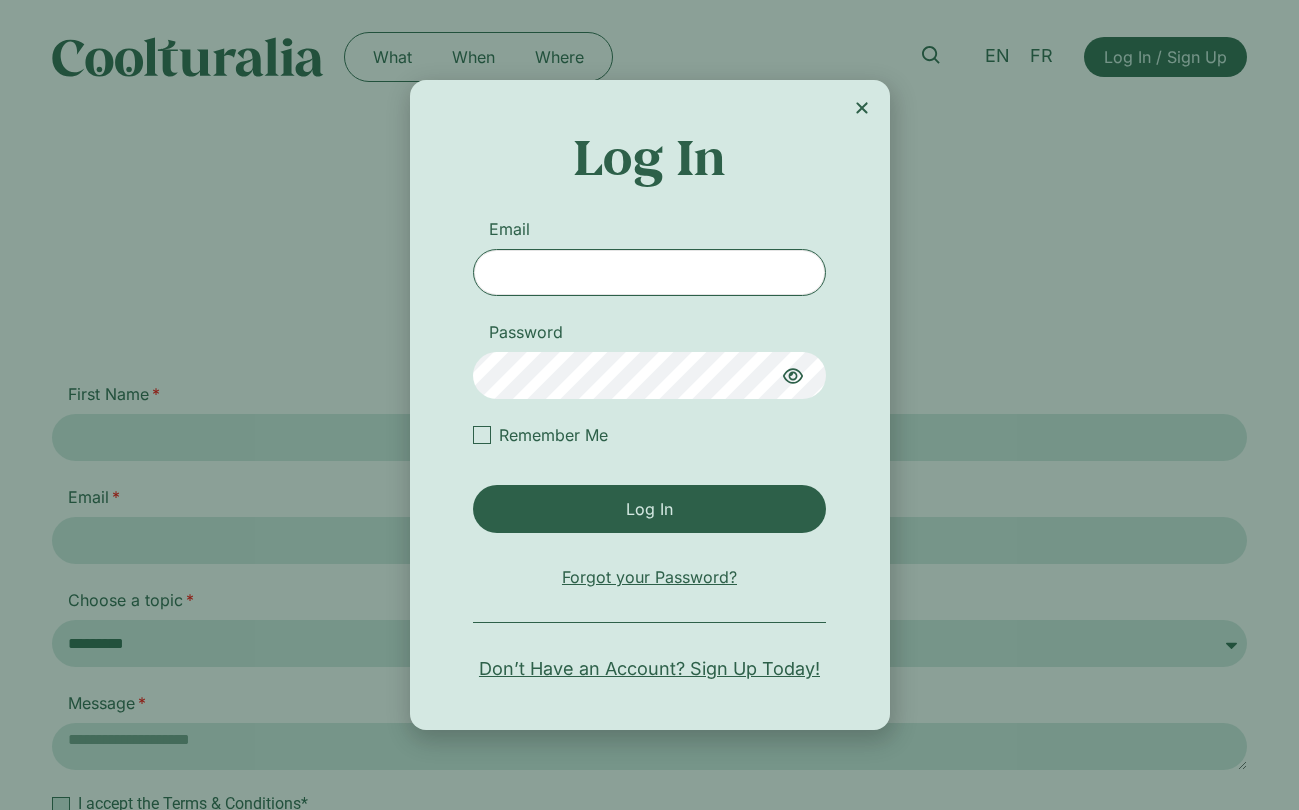 click on "Email" at bounding box center [649, 272] 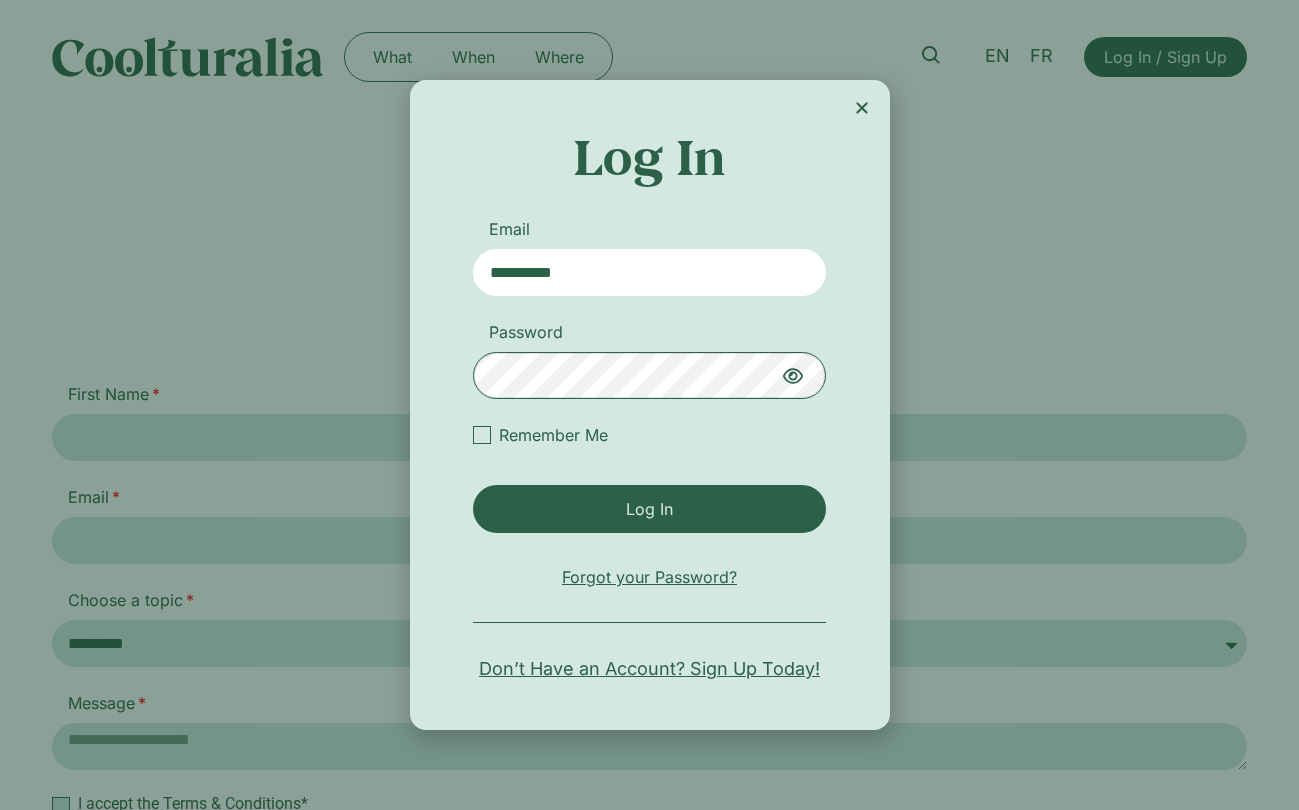 click on "Log In" at bounding box center (649, 509) 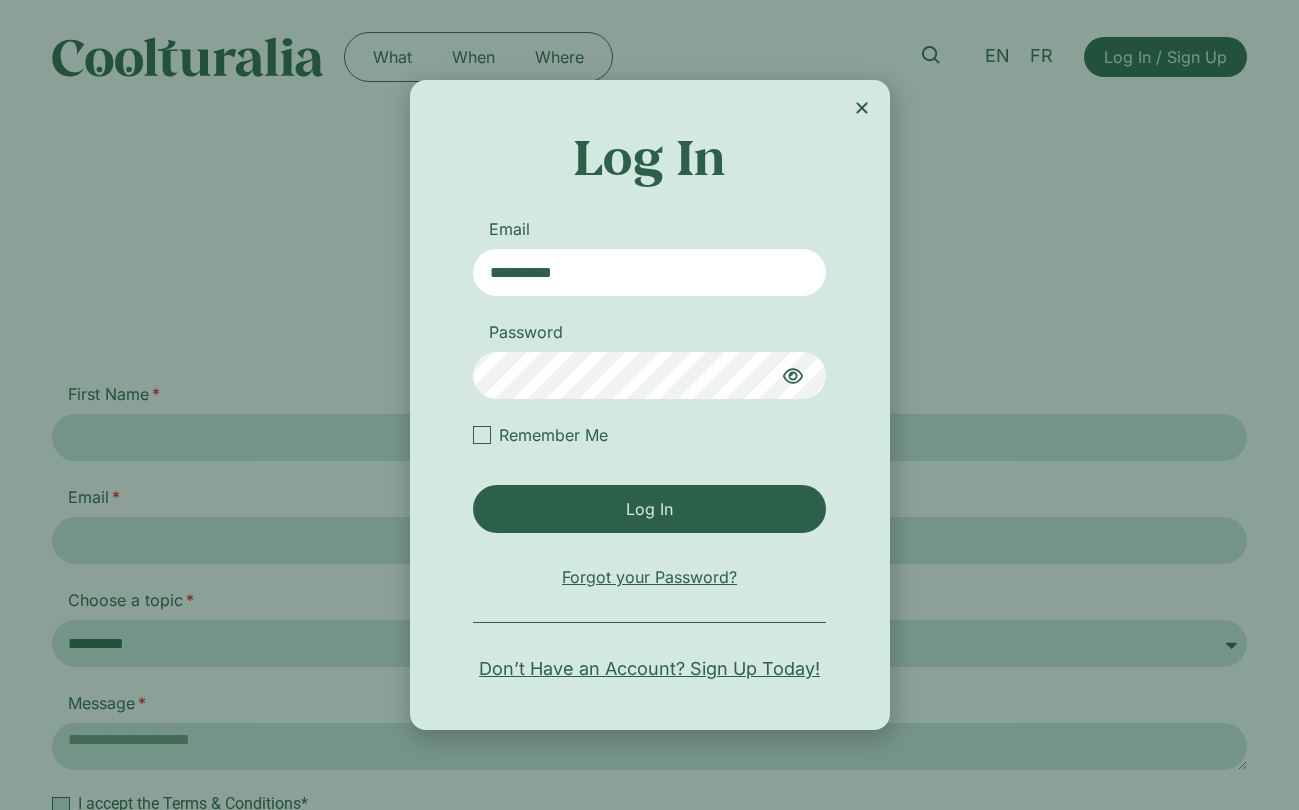 click at bounding box center (482, 435) 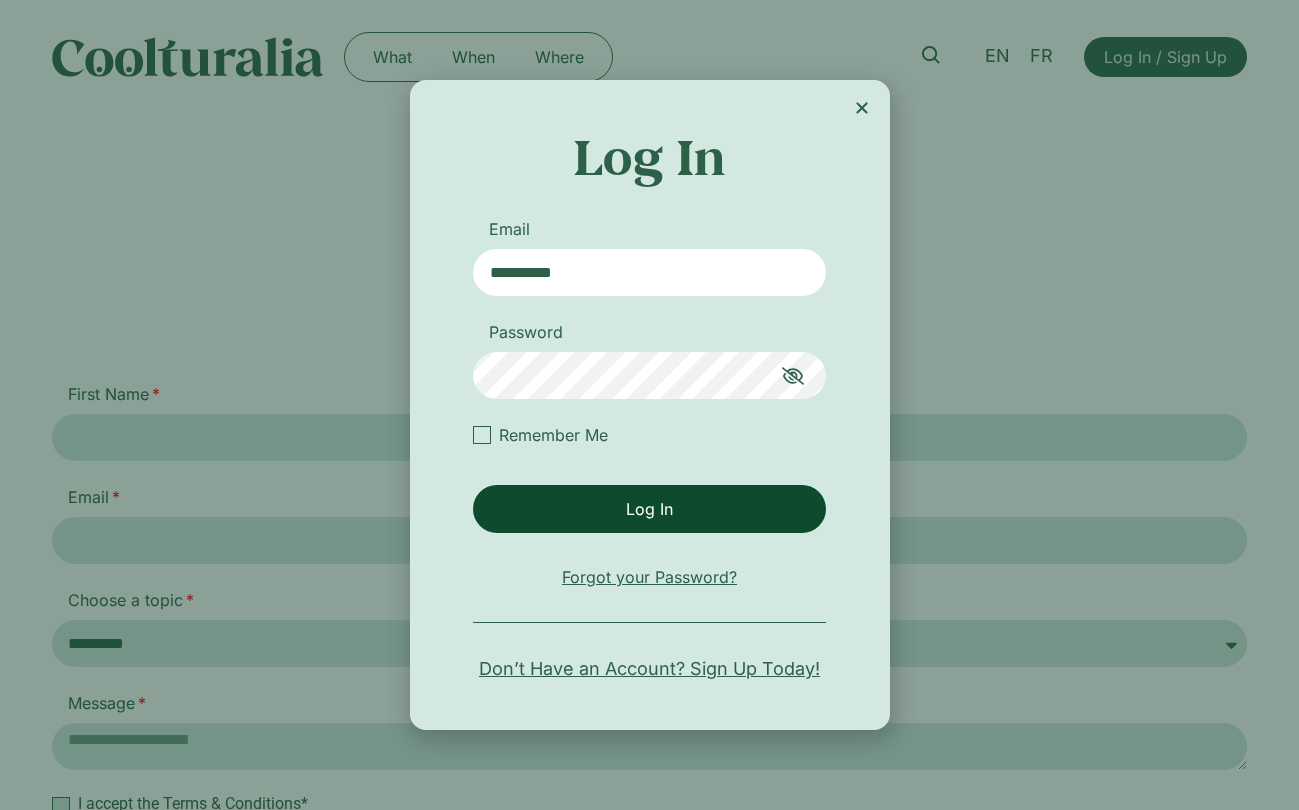 click on "Log In" at bounding box center (649, 509) 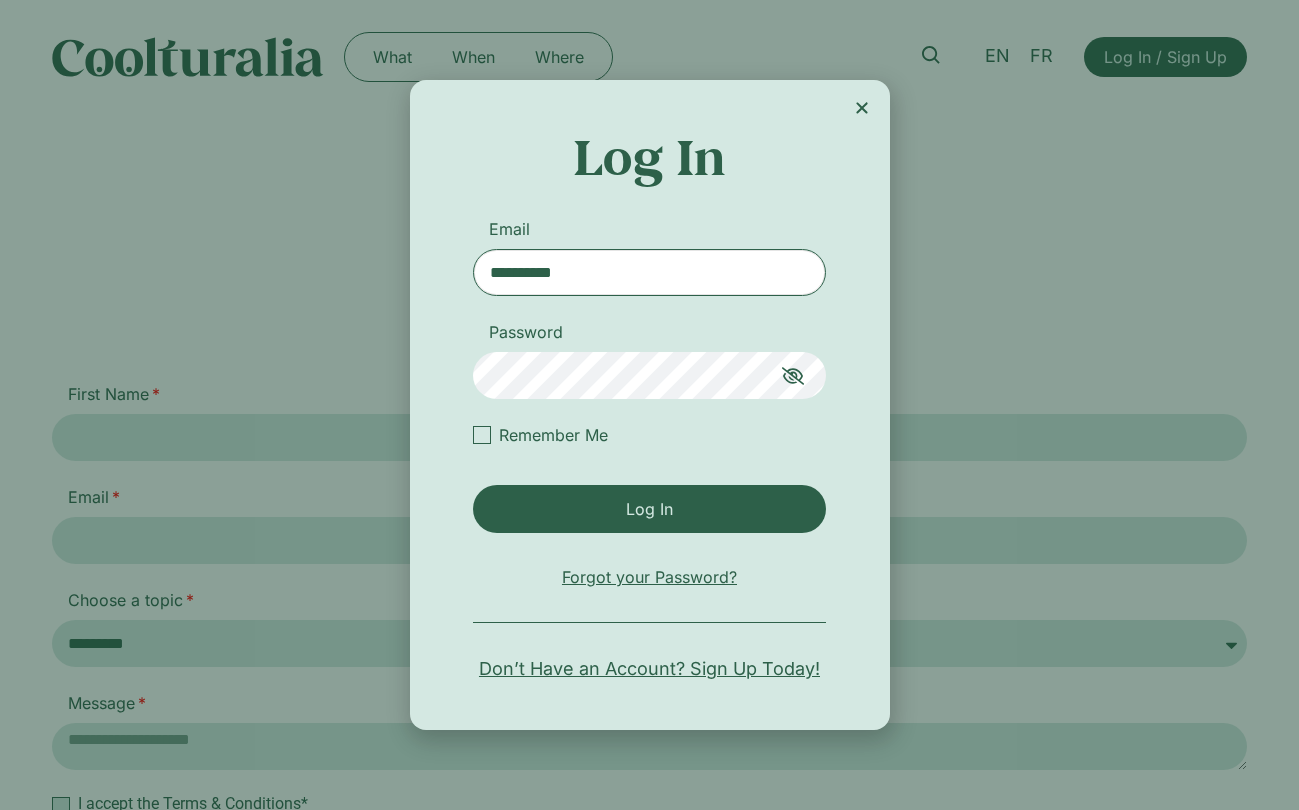 drag, startPoint x: 616, startPoint y: 275, endPoint x: 372, endPoint y: 276, distance: 244.00204 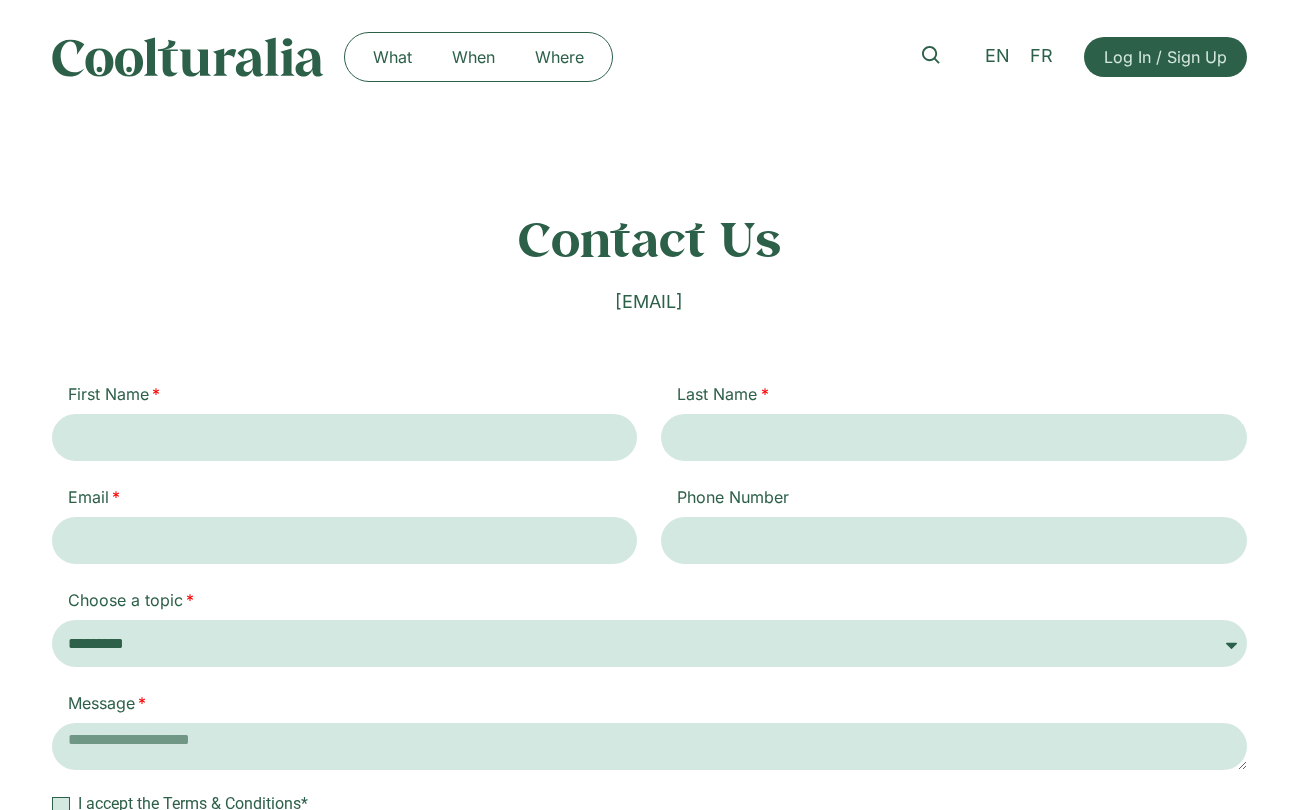 click on "Log In / Sign Up" at bounding box center [1165, 57] 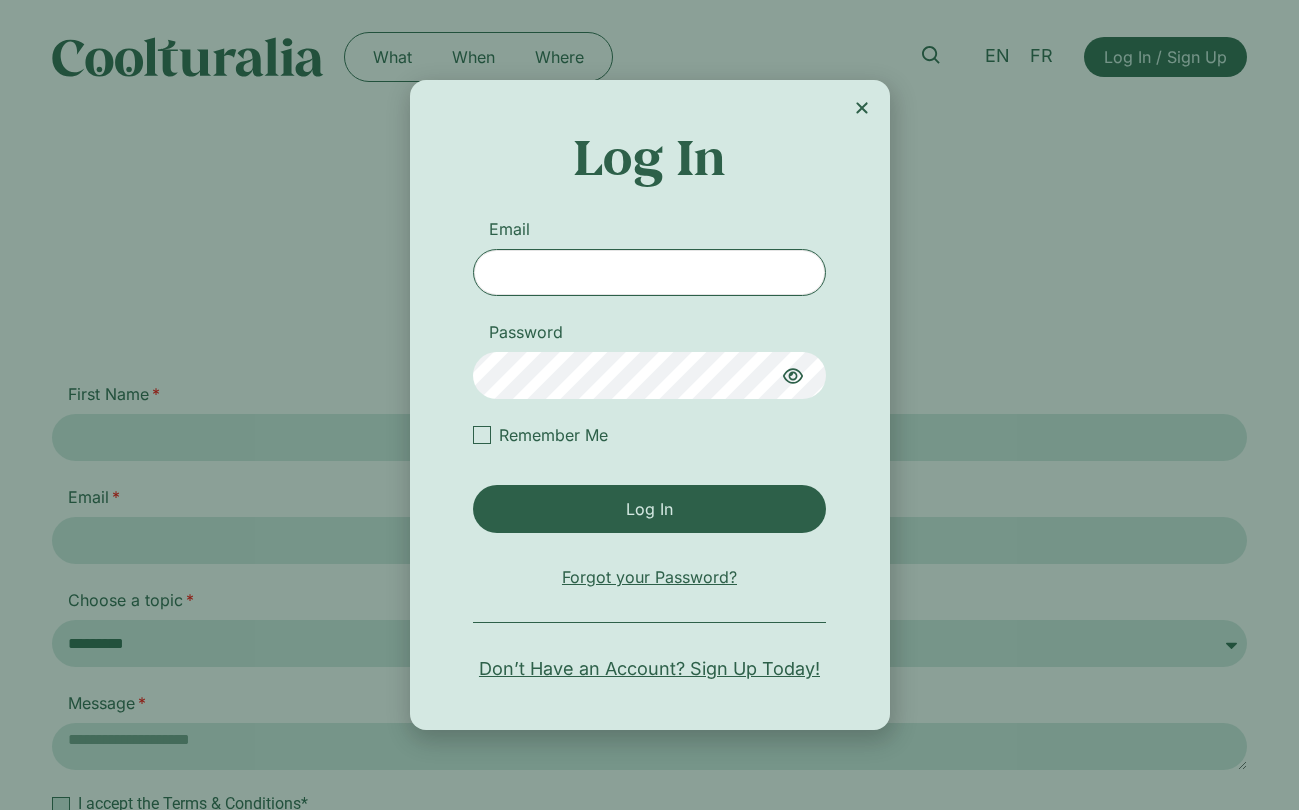 click on "Email" at bounding box center [649, 272] 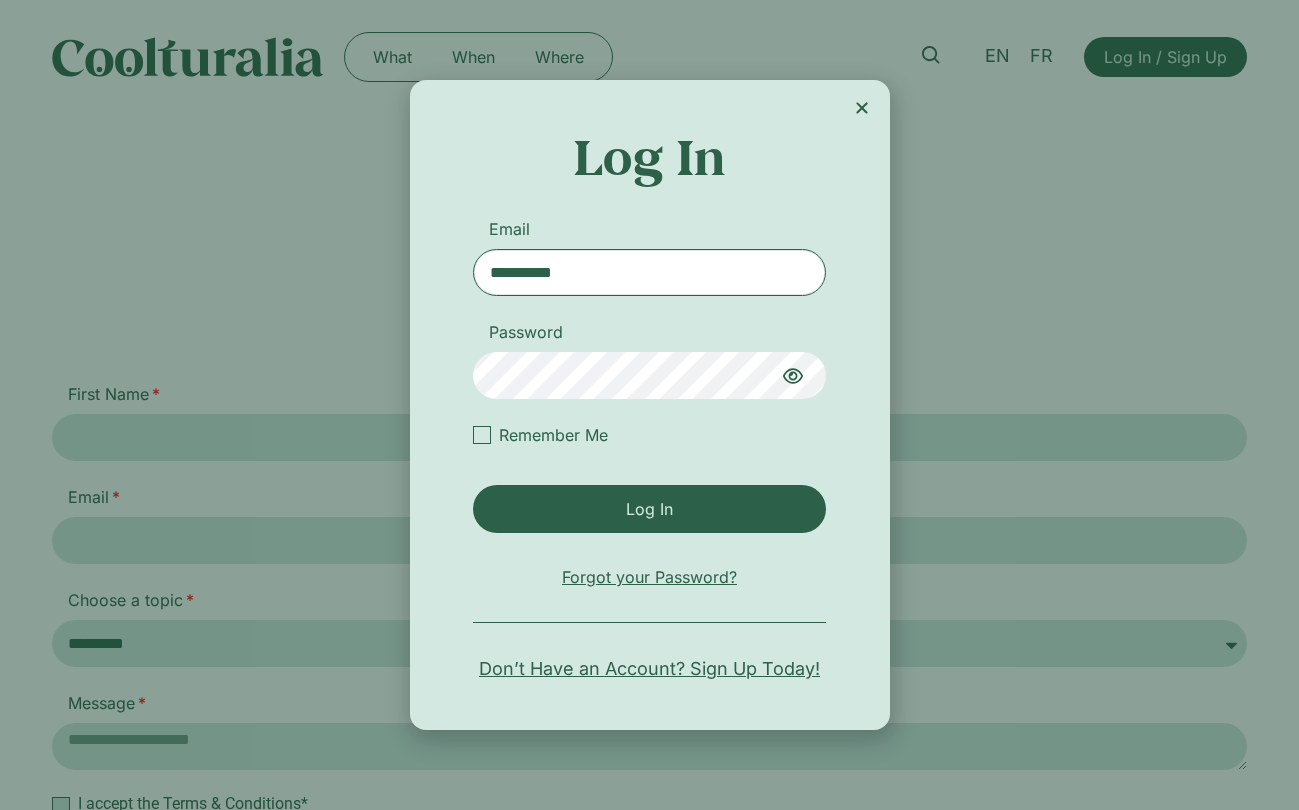 click on "**********" at bounding box center [649, 272] 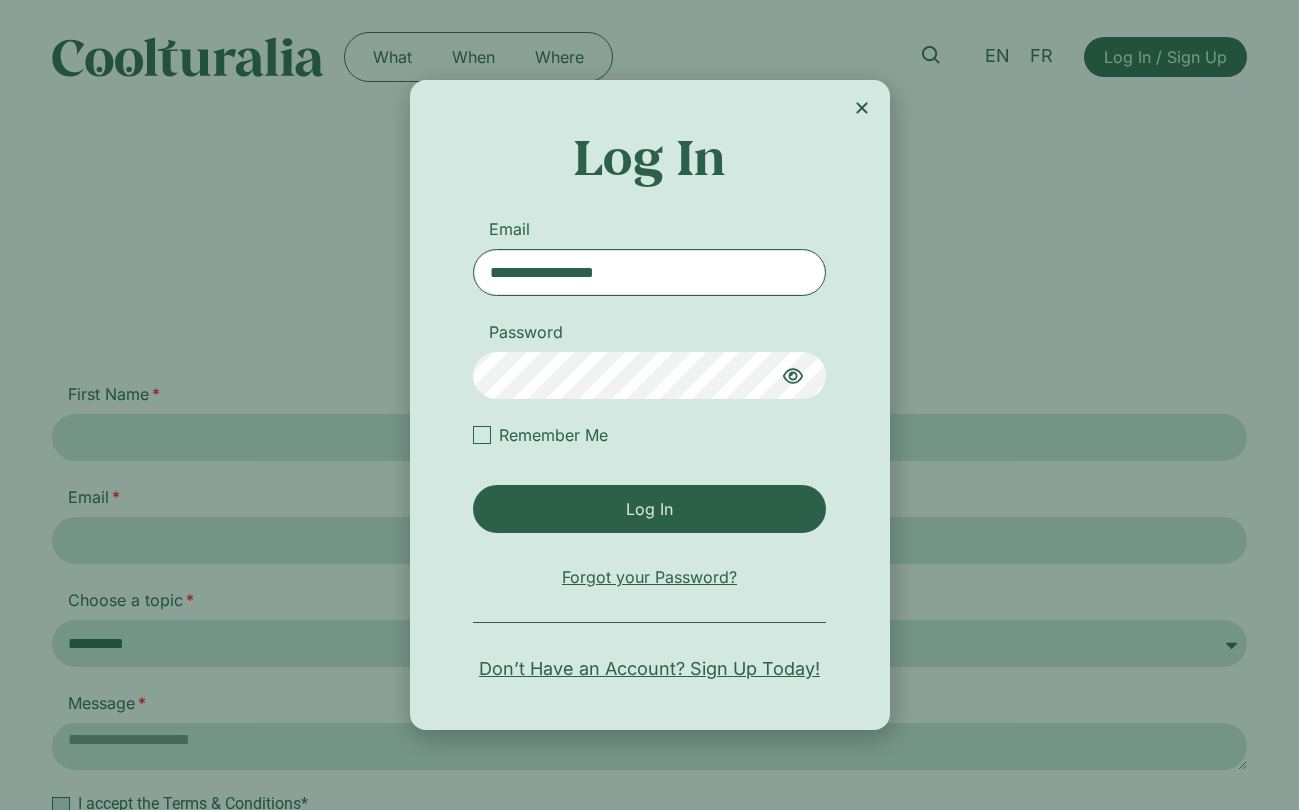 type on "**********" 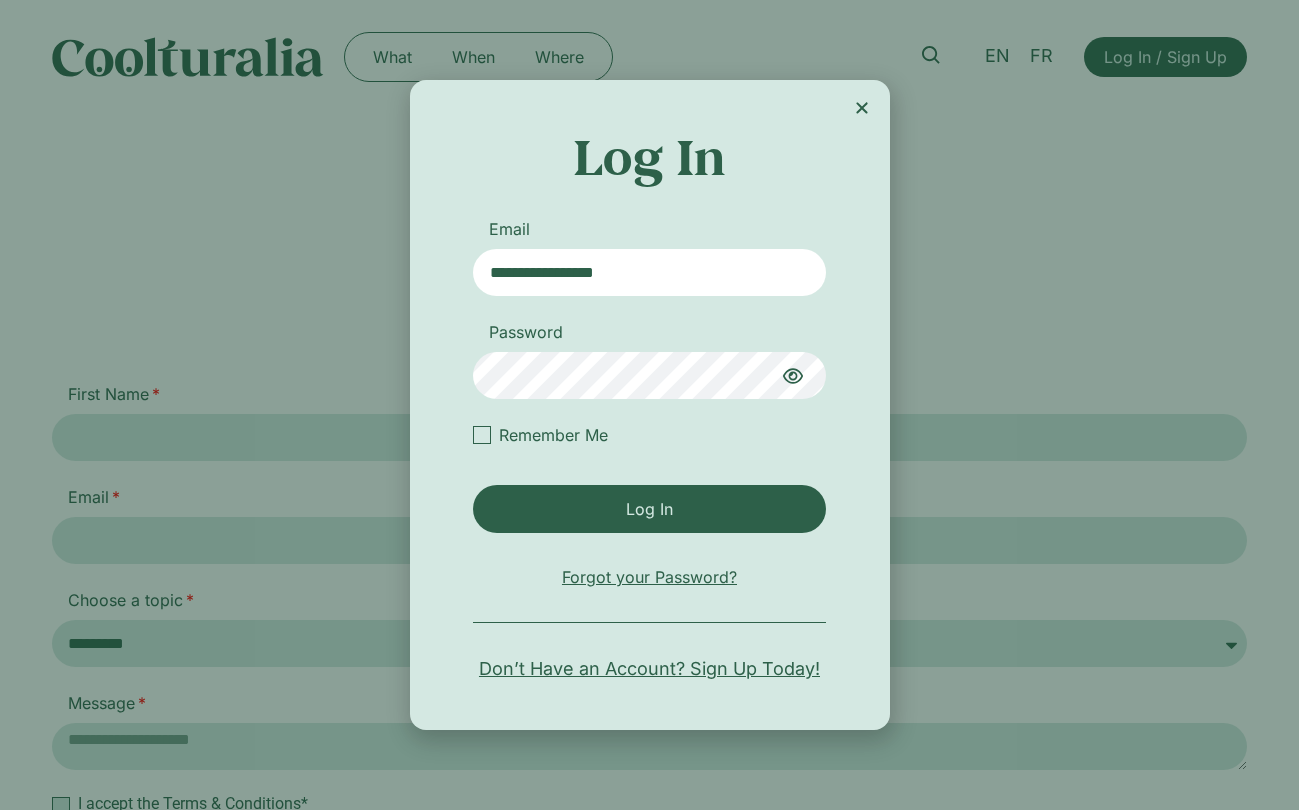 click at bounding box center (482, 435) 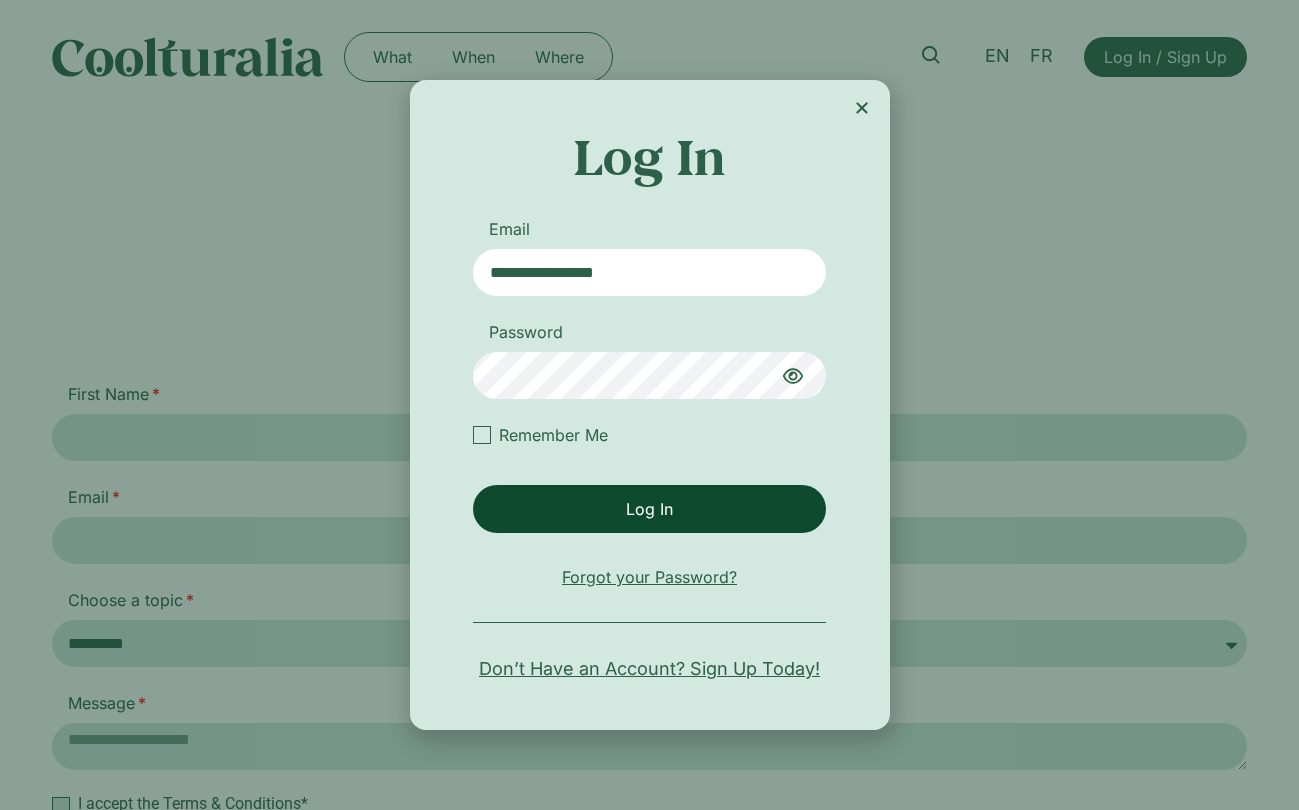 click on "Log In" at bounding box center (649, 509) 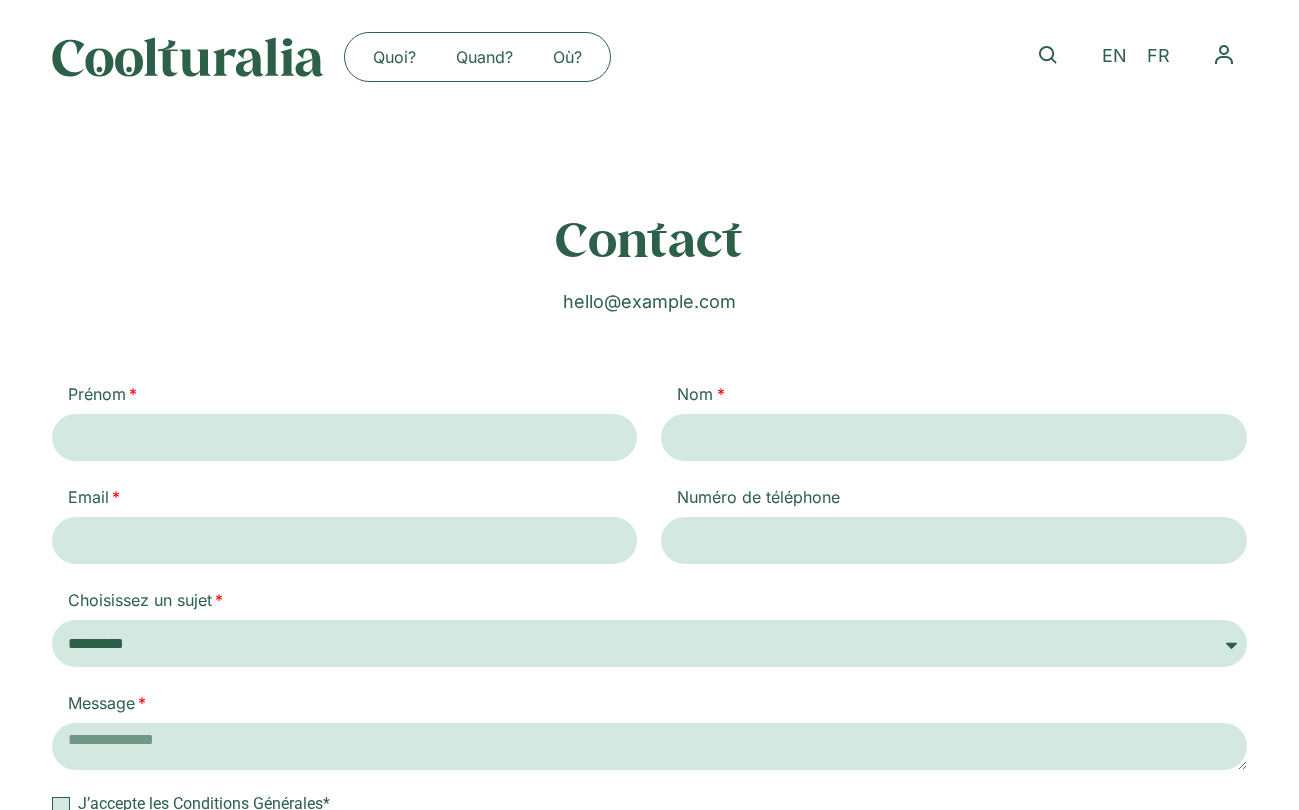 scroll, scrollTop: 0, scrollLeft: 0, axis: both 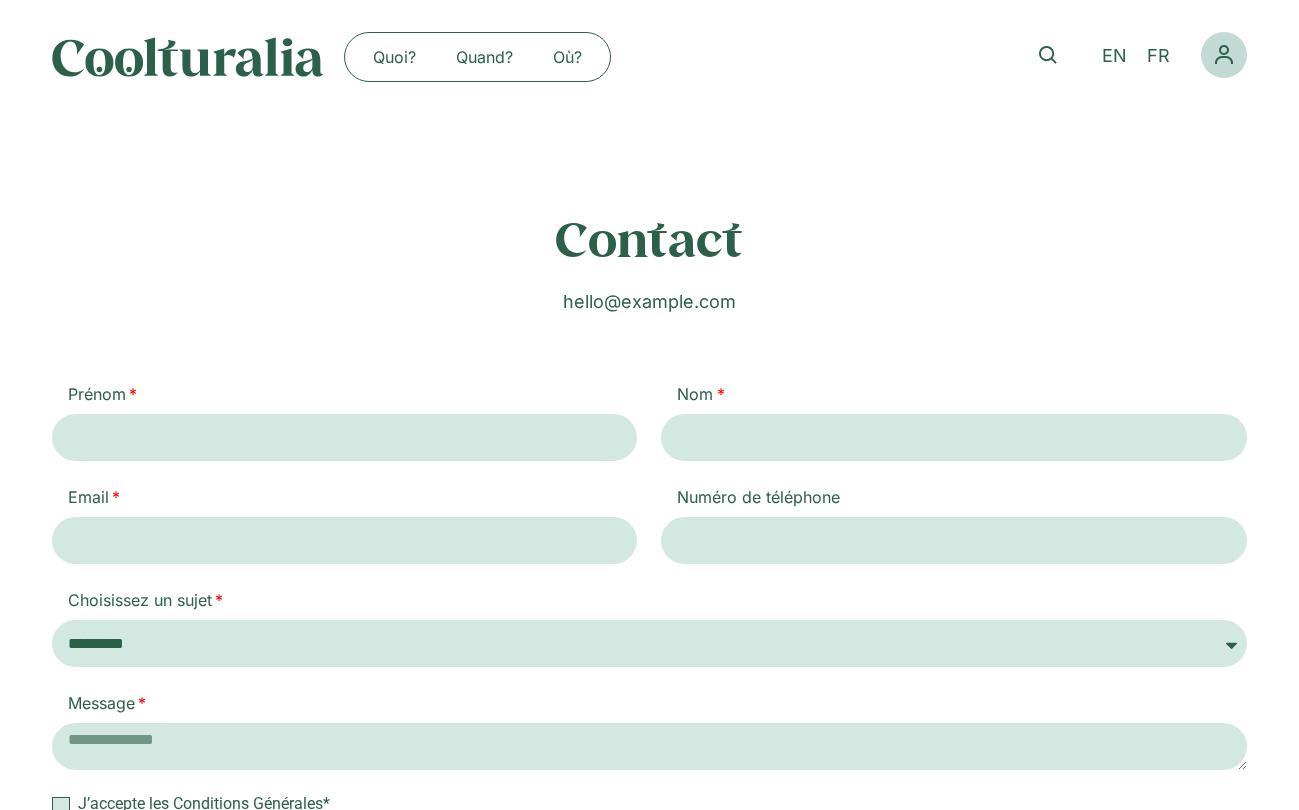click 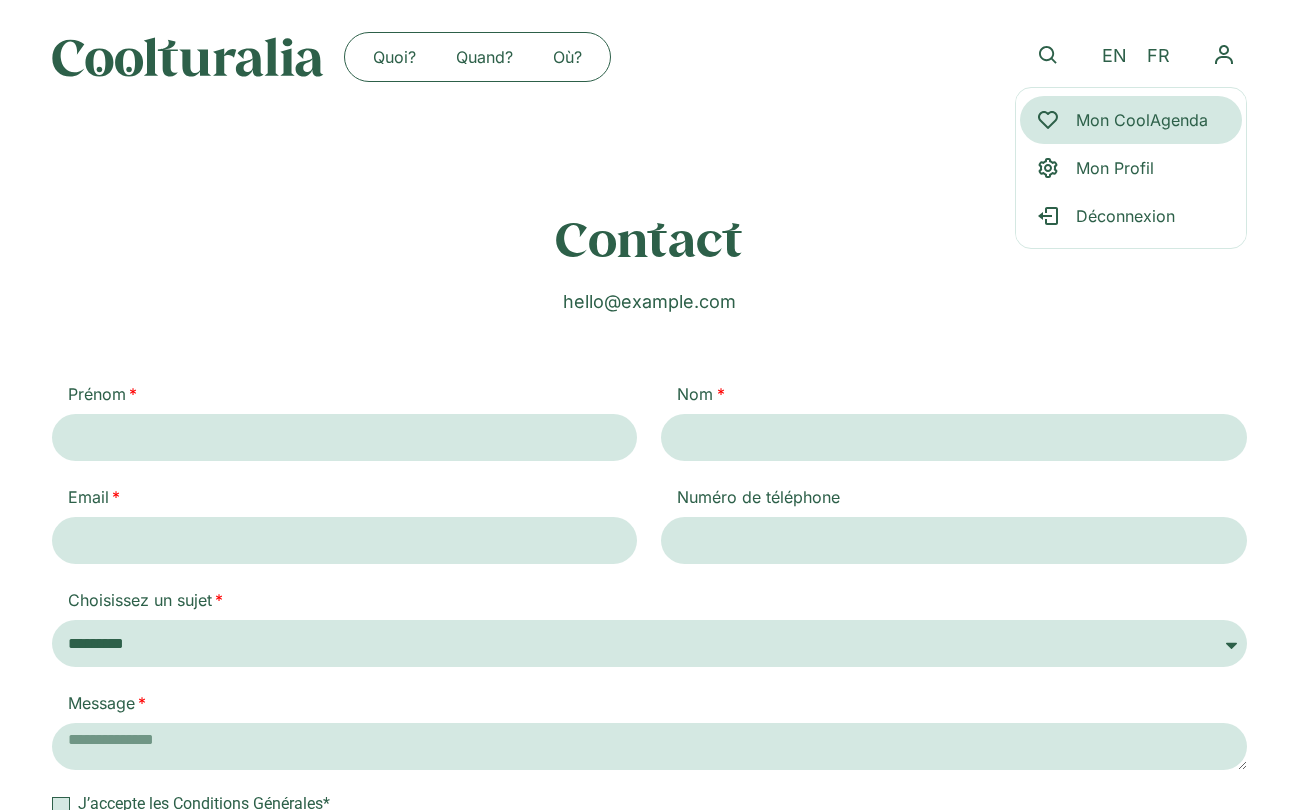 click on "Mon CoolAgenda" 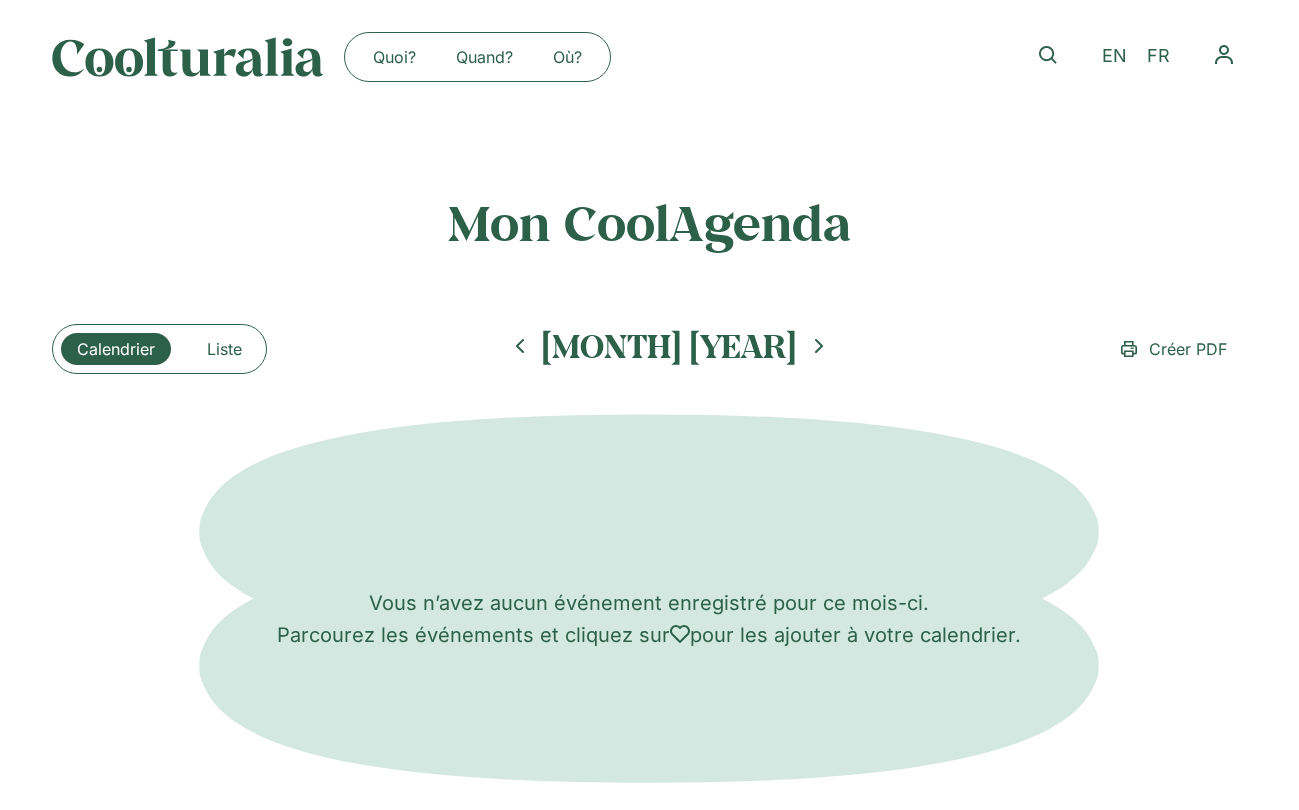scroll, scrollTop: 0, scrollLeft: 0, axis: both 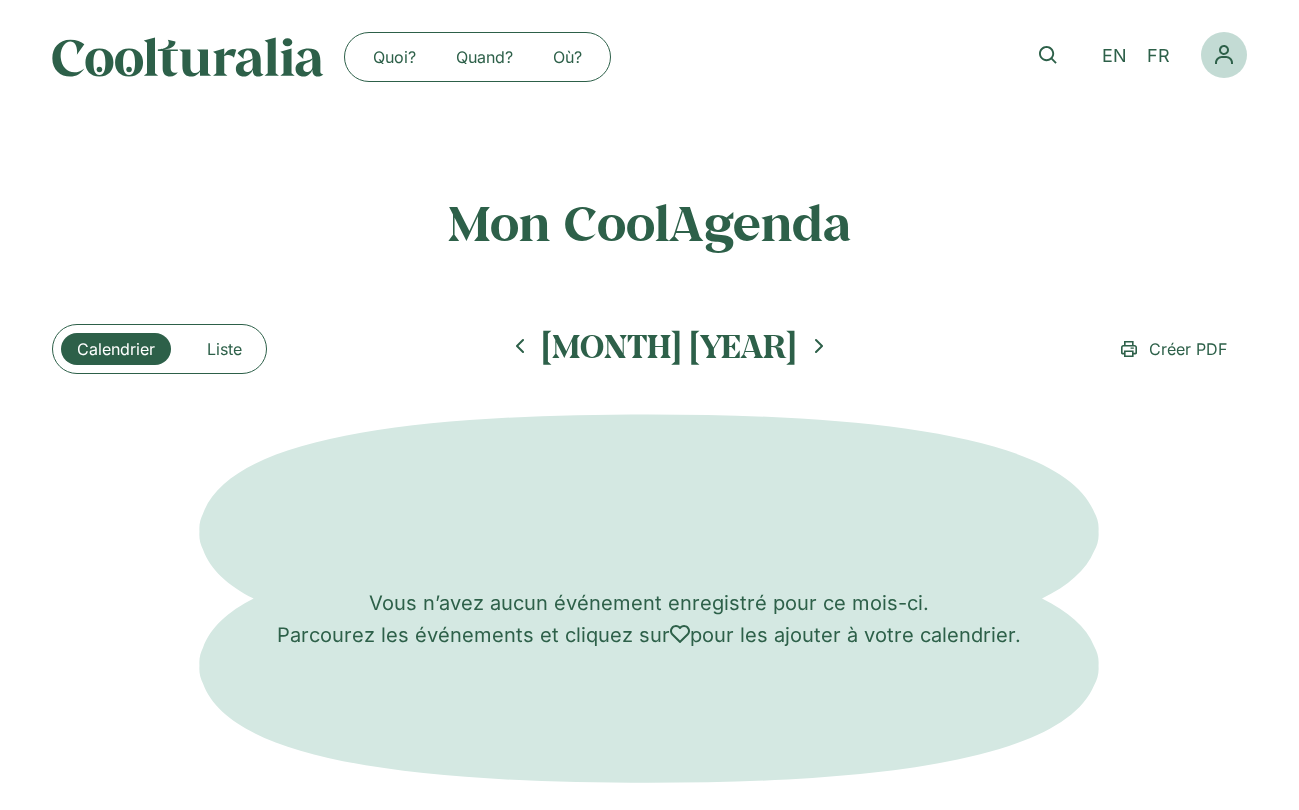 click 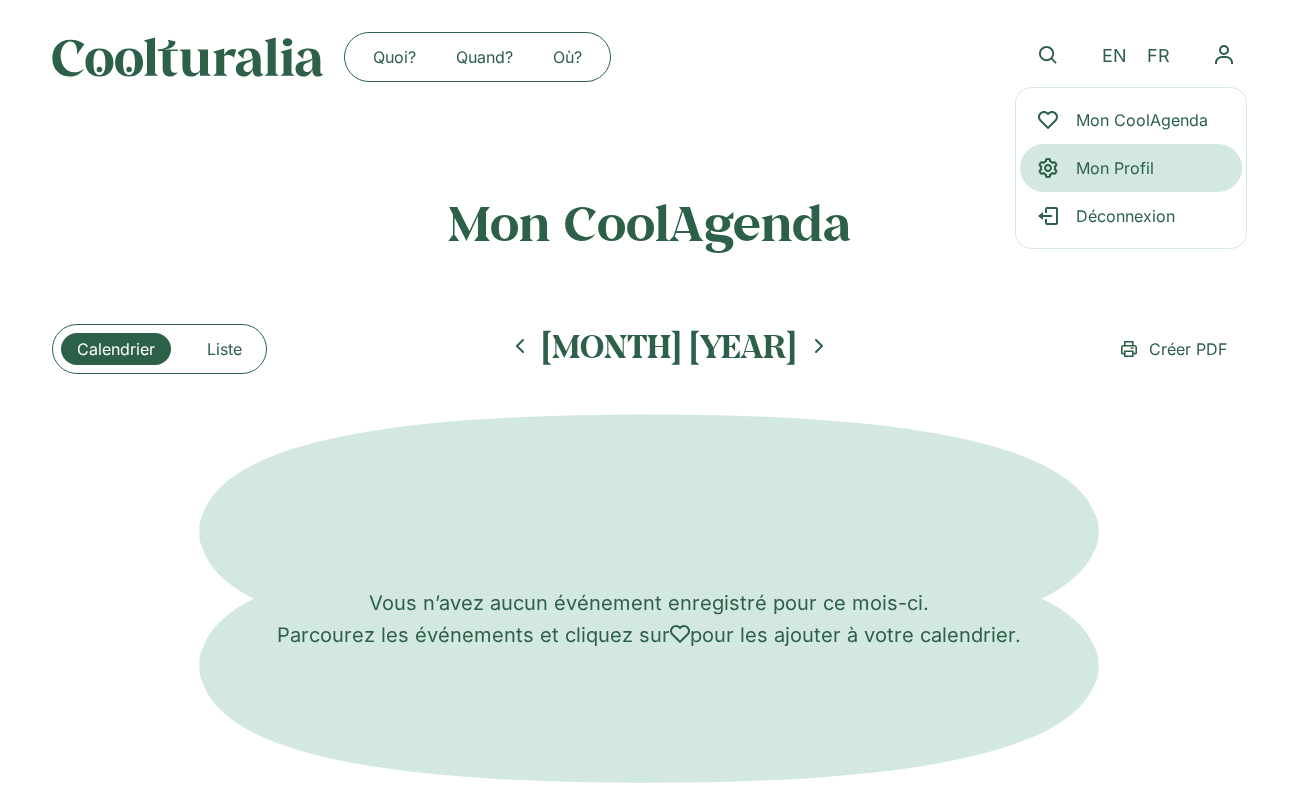 click on "Mon Profil" 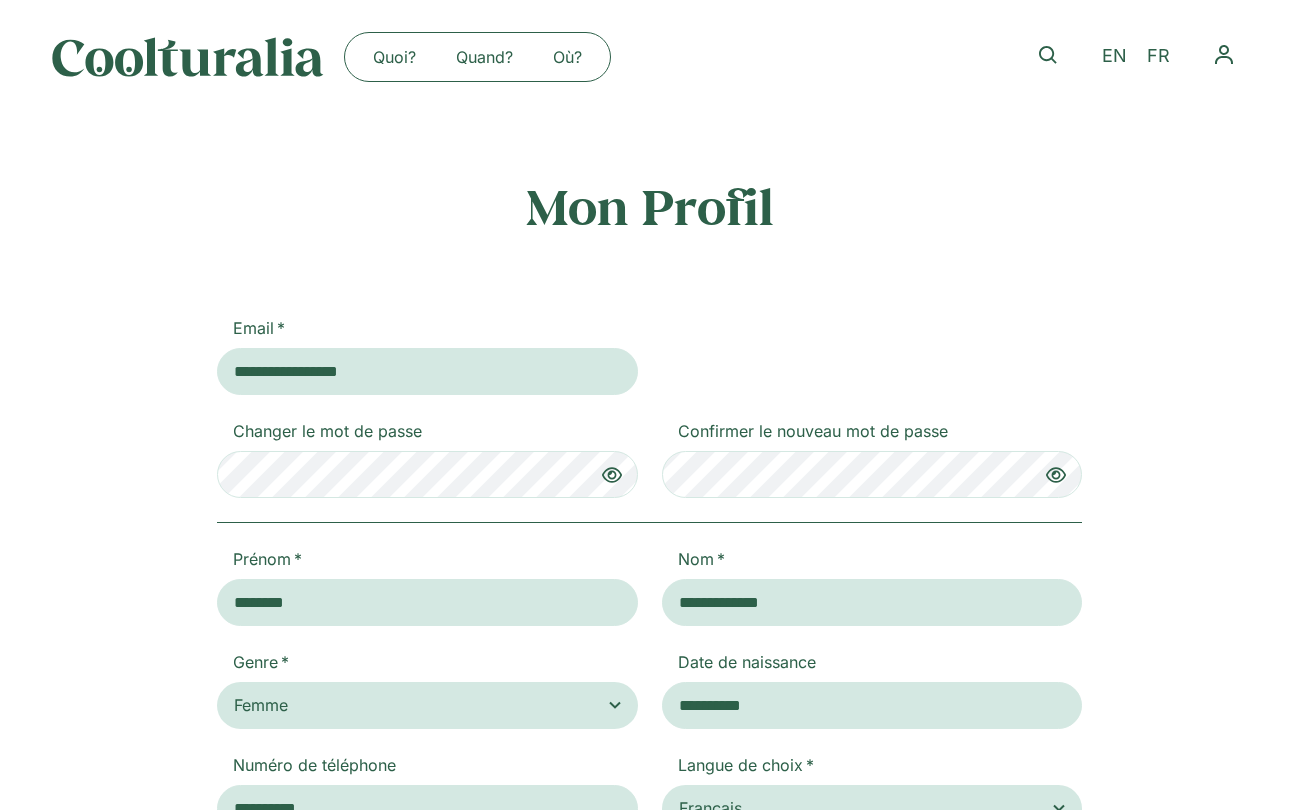 select on "******" 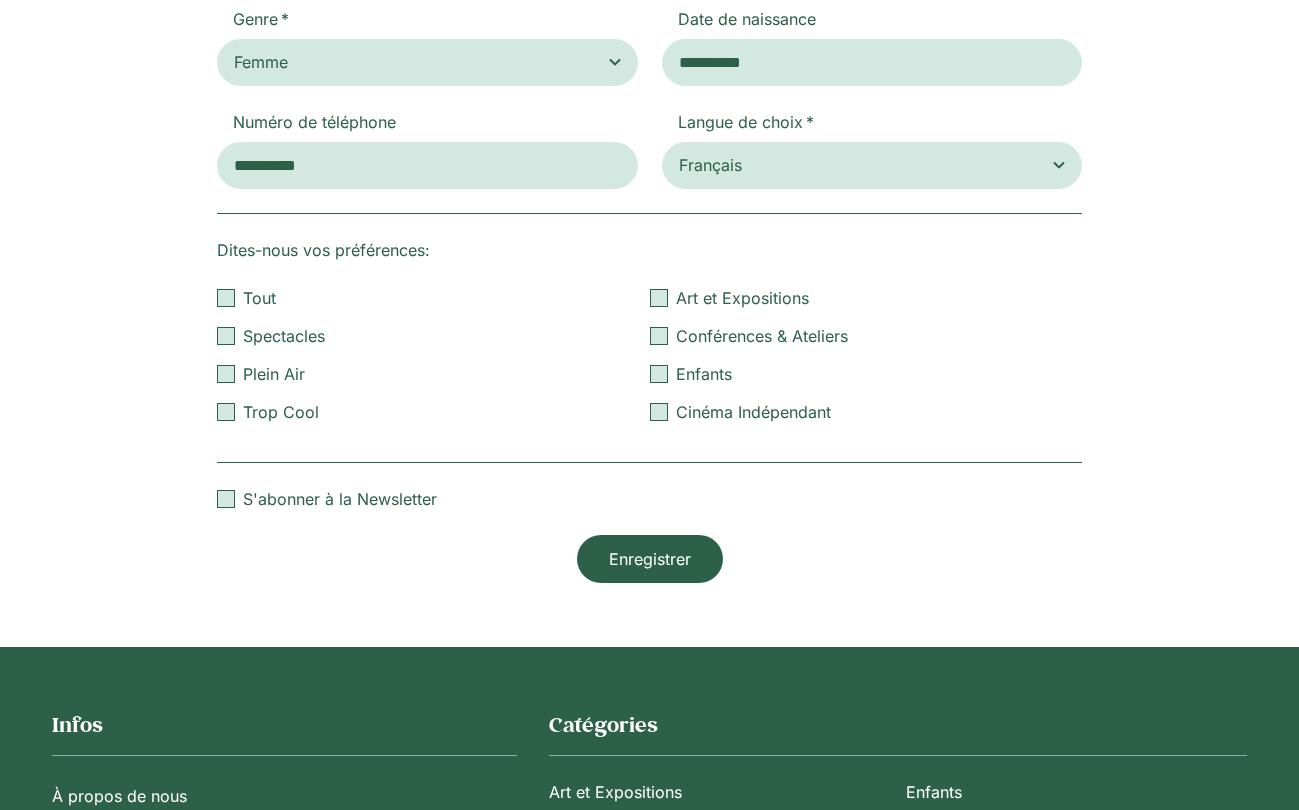 scroll, scrollTop: 645, scrollLeft: 0, axis: vertical 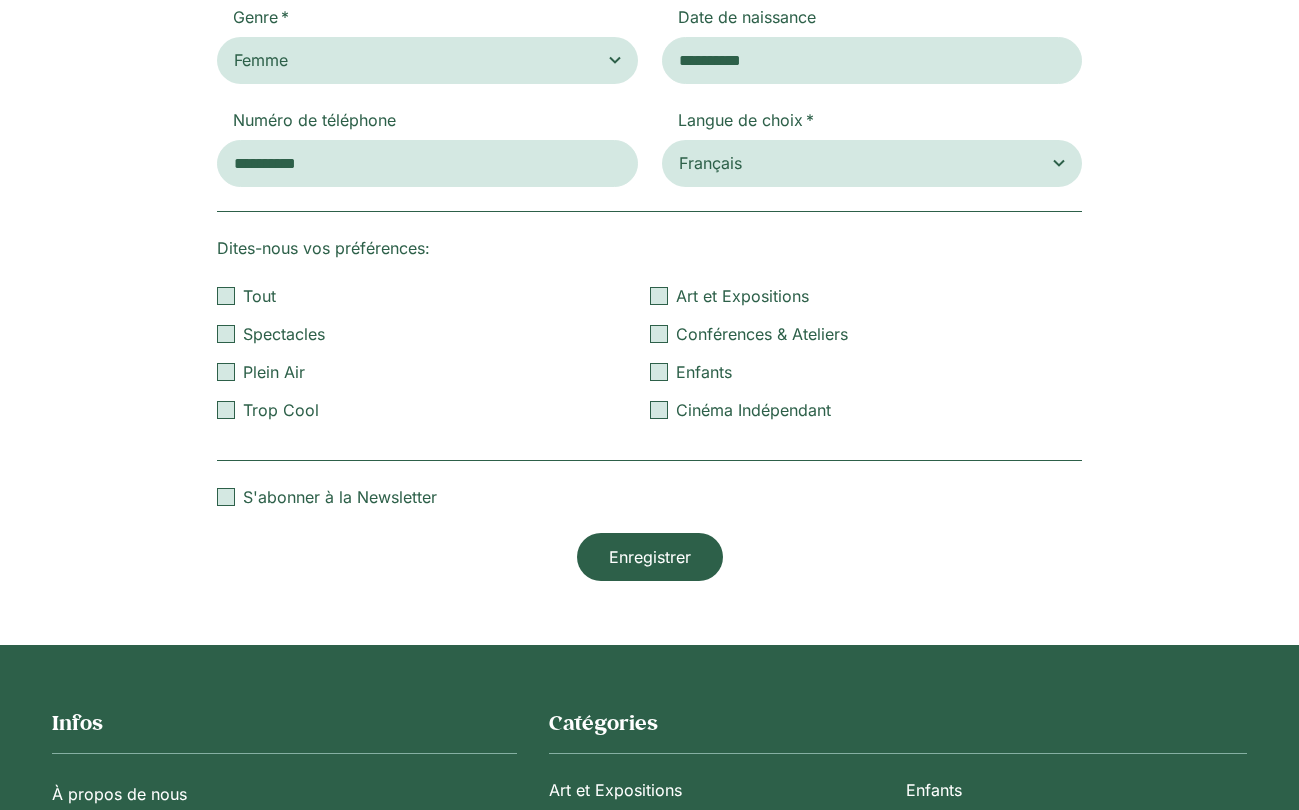 click at bounding box center (226, 497) 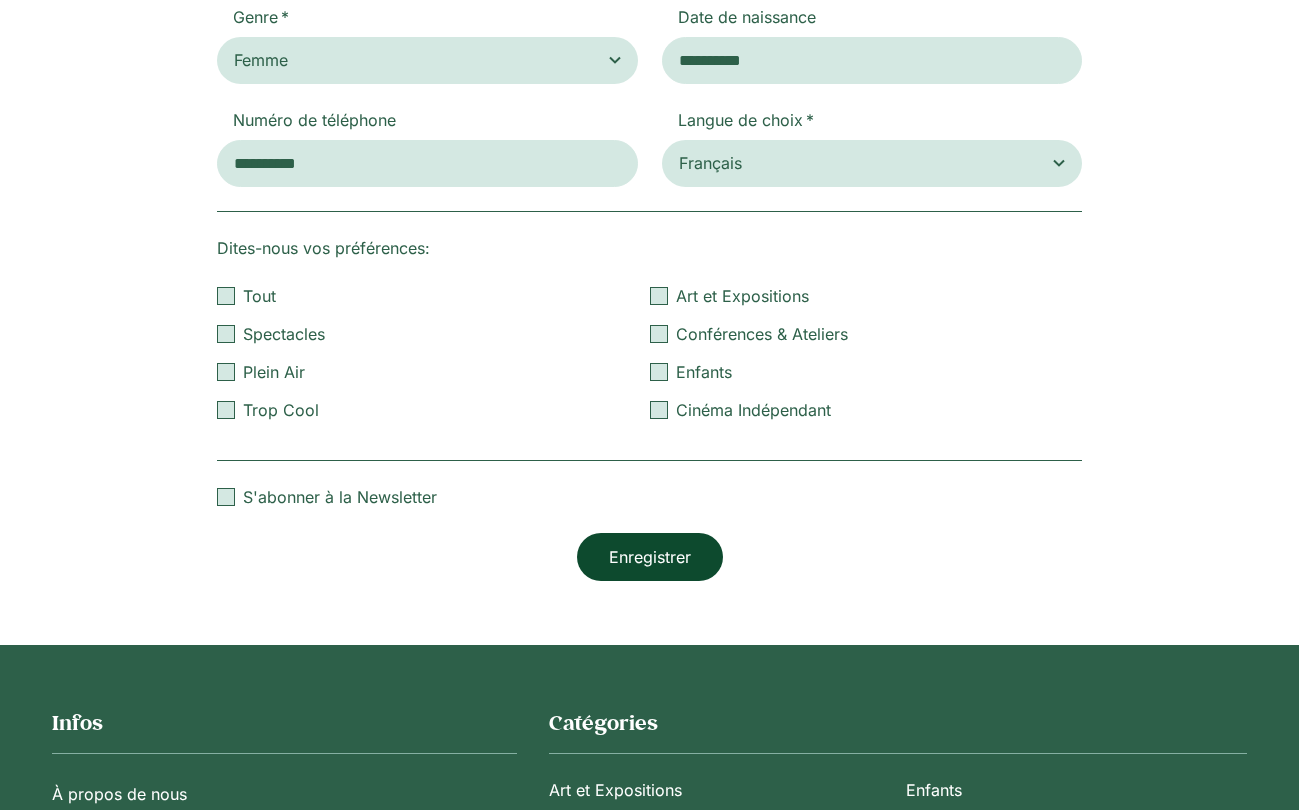 click on "Enregistrer" at bounding box center (650, 557) 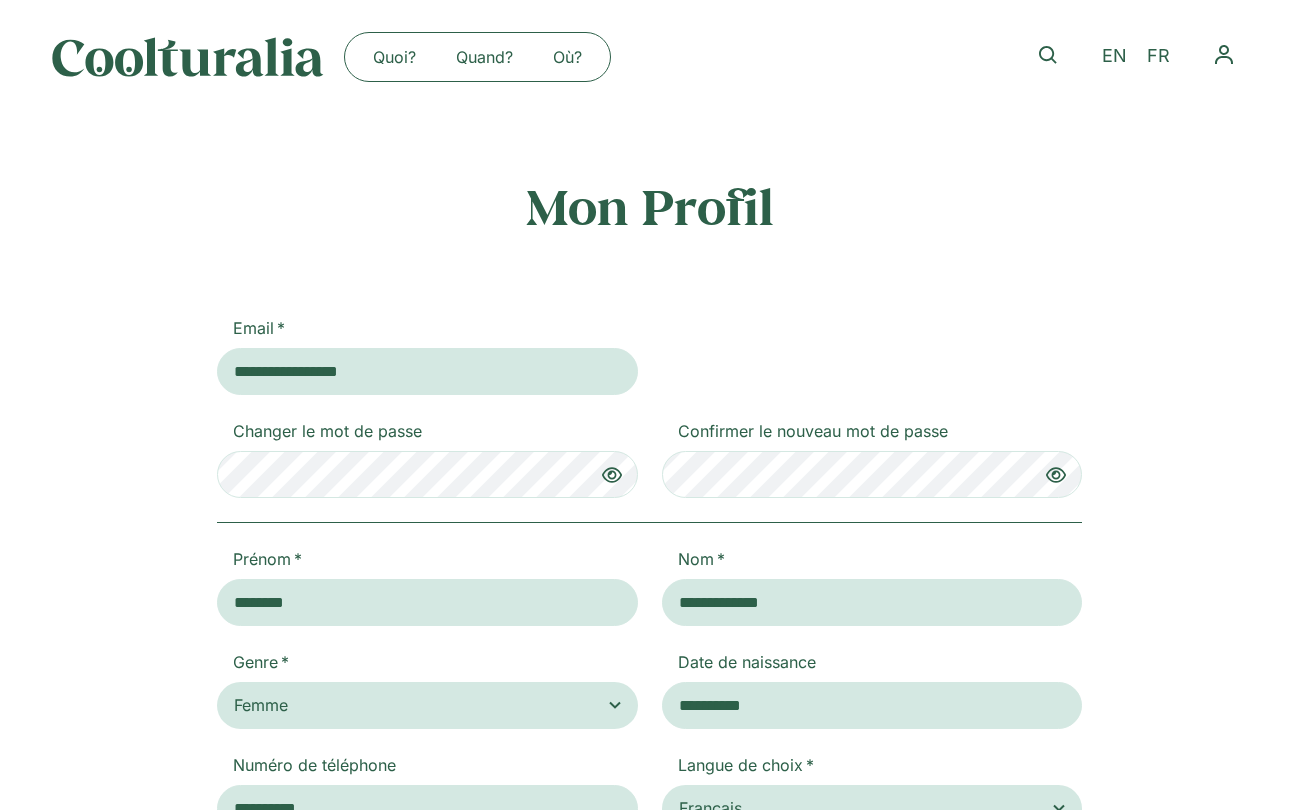 select on "******" 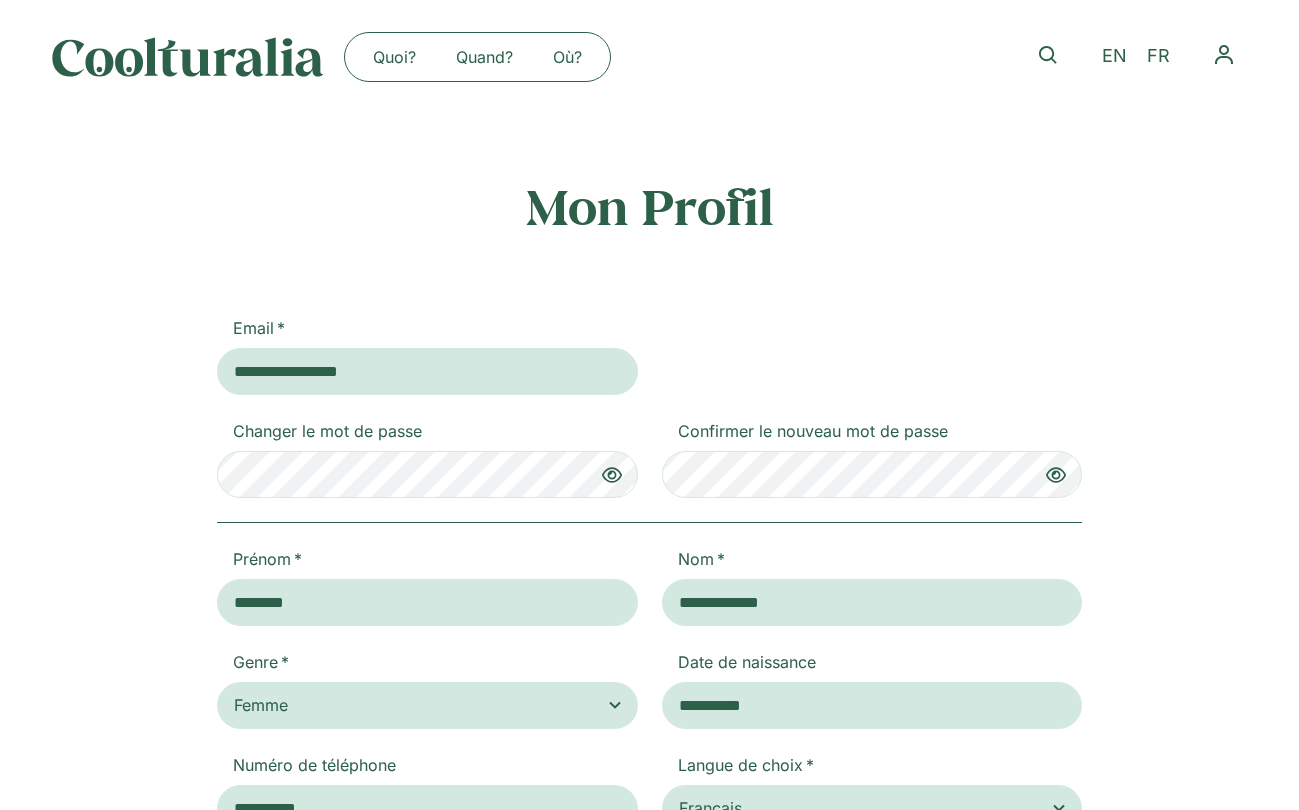 scroll, scrollTop: 0, scrollLeft: 0, axis: both 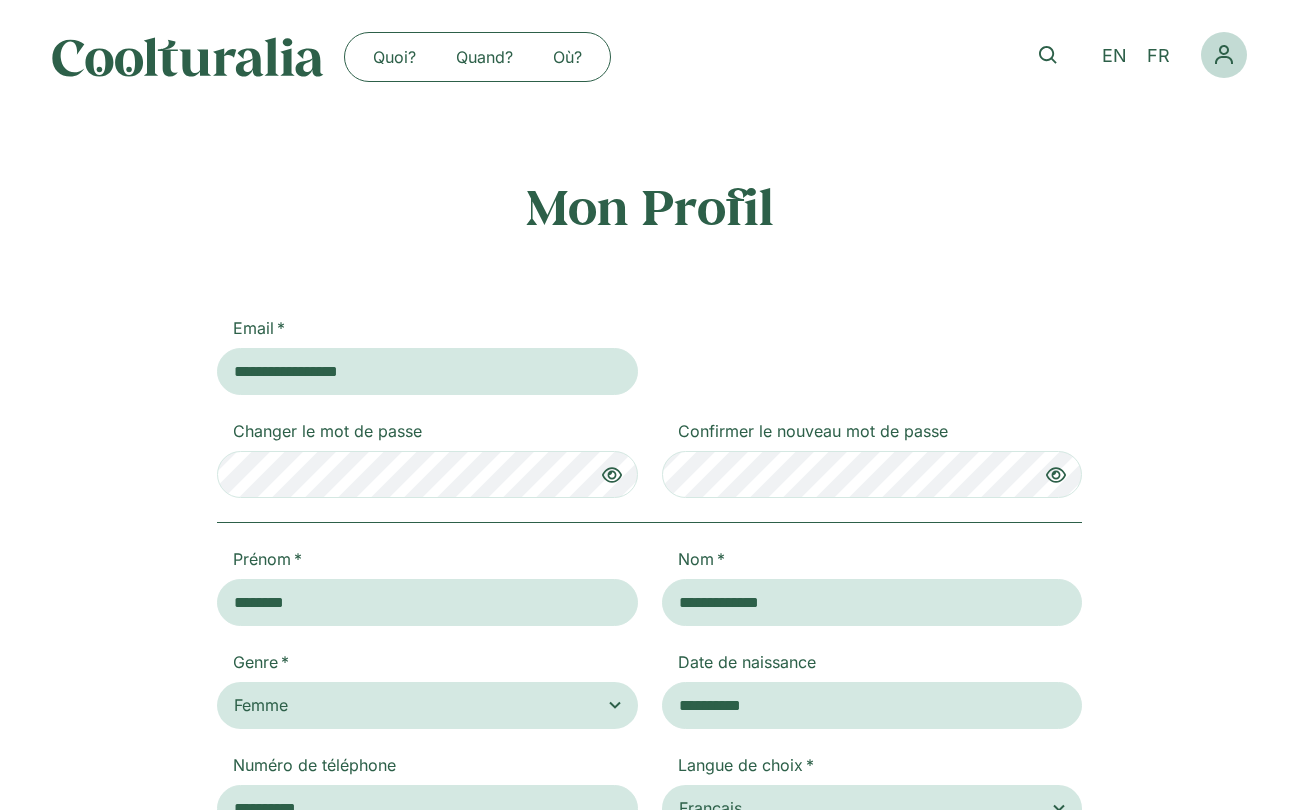 click 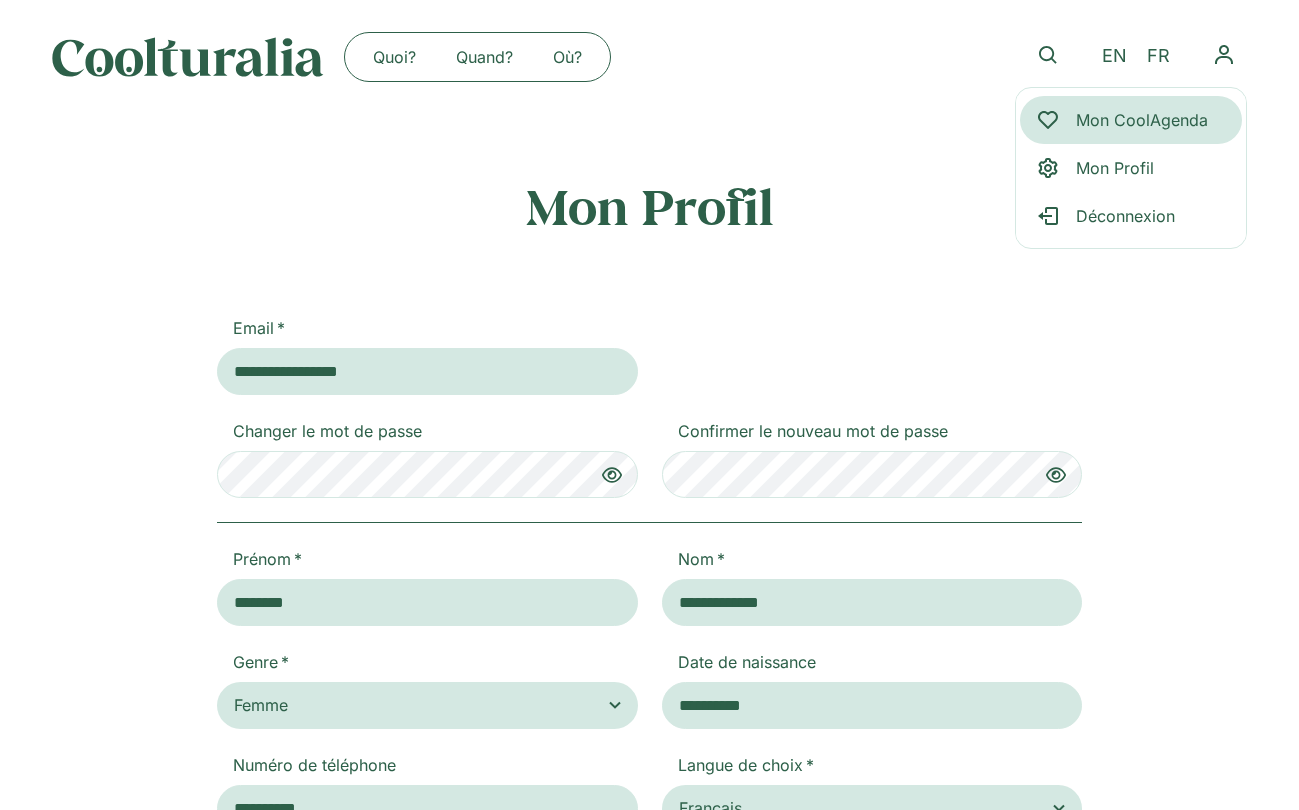 click on "Mon CoolAgenda" 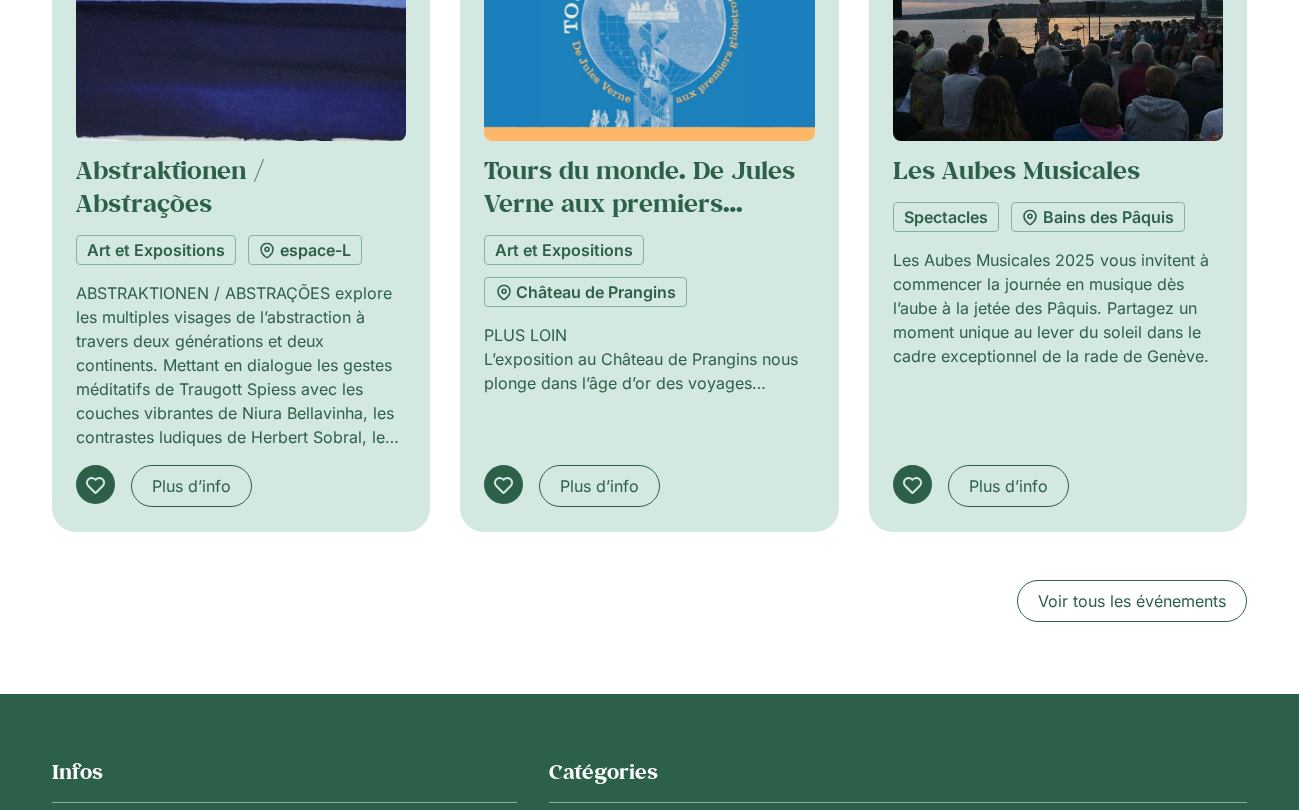 scroll, scrollTop: 1131, scrollLeft: 0, axis: vertical 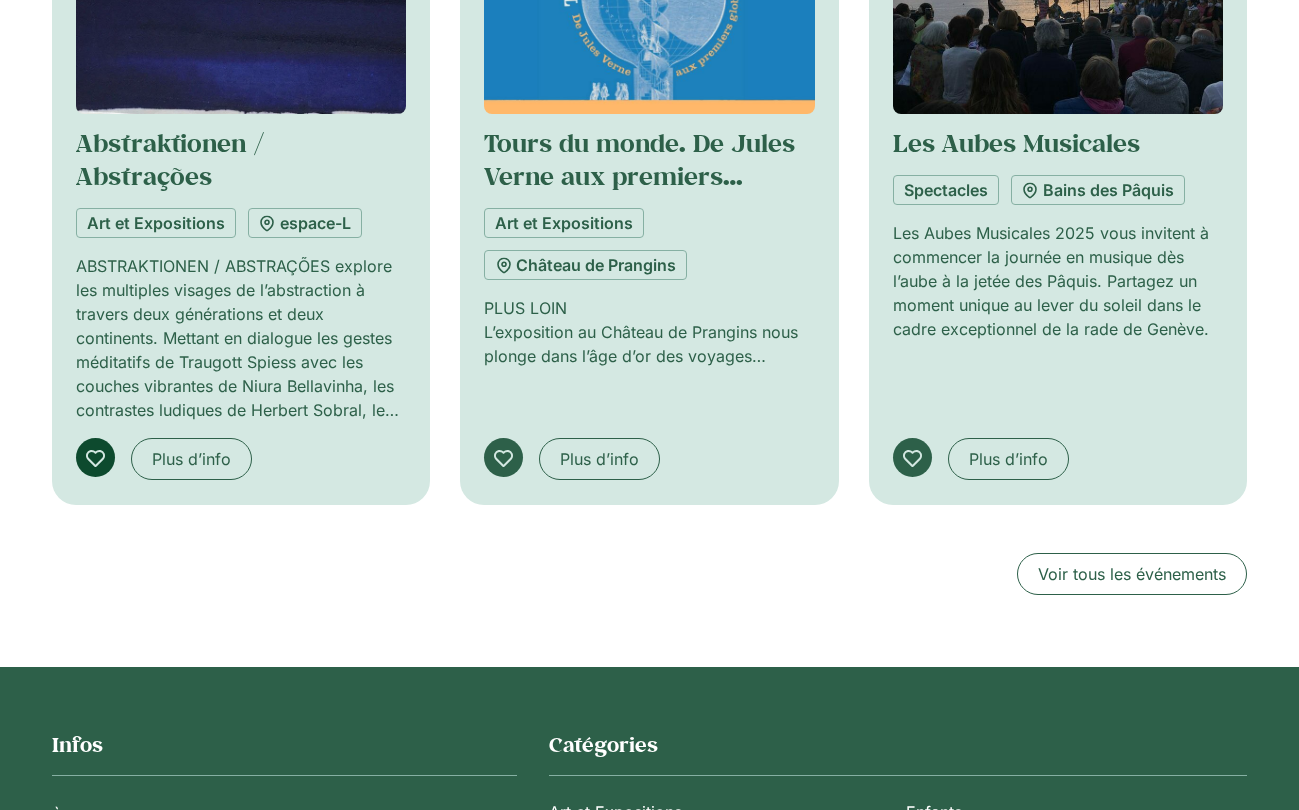 click 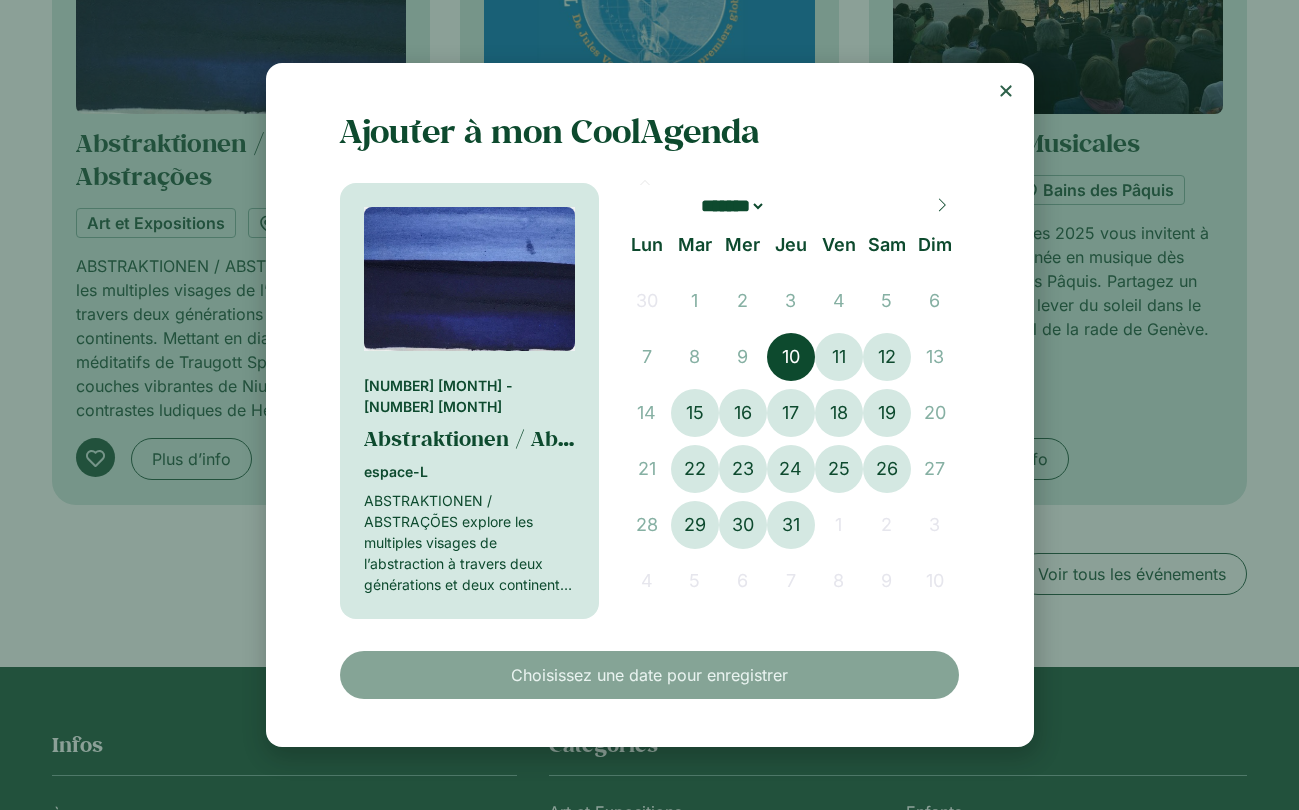click on "10" at bounding box center (791, 357) 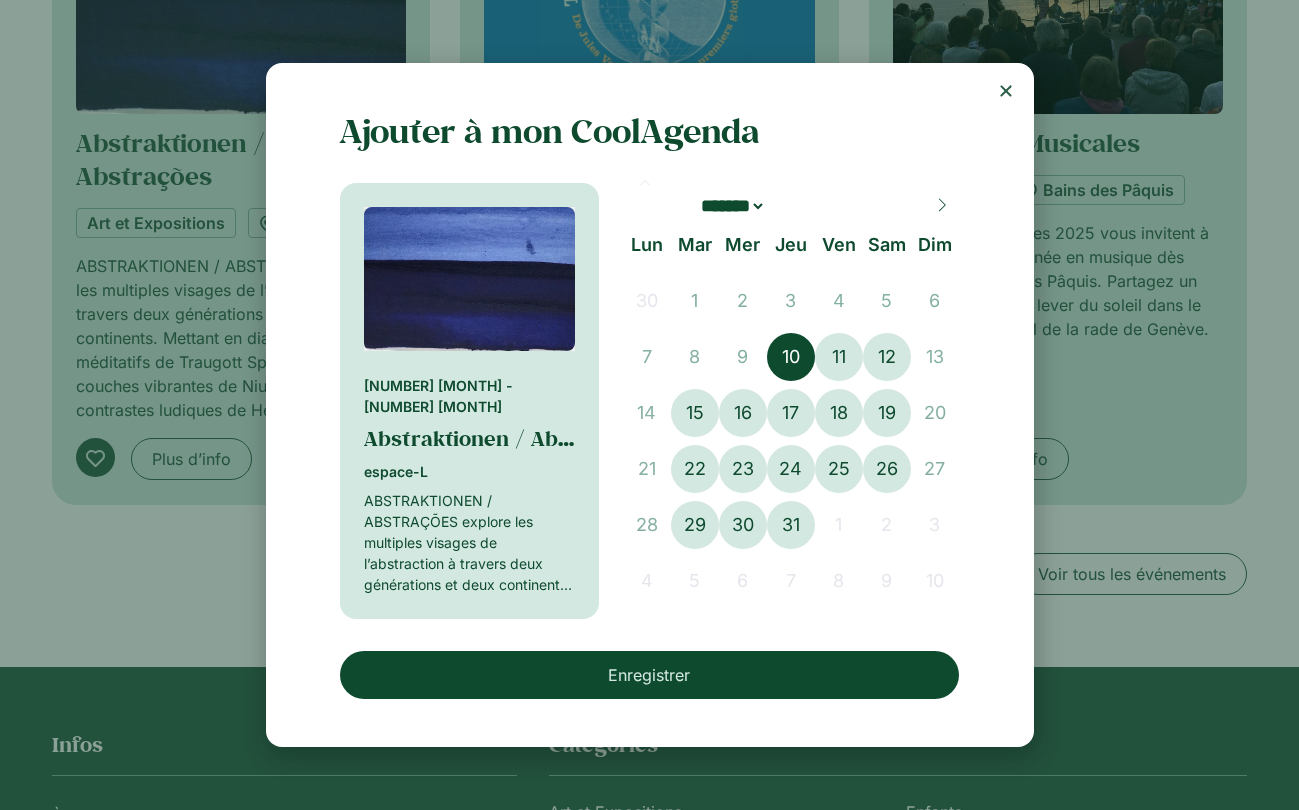 click on "Enregistrer" at bounding box center (649, 675) 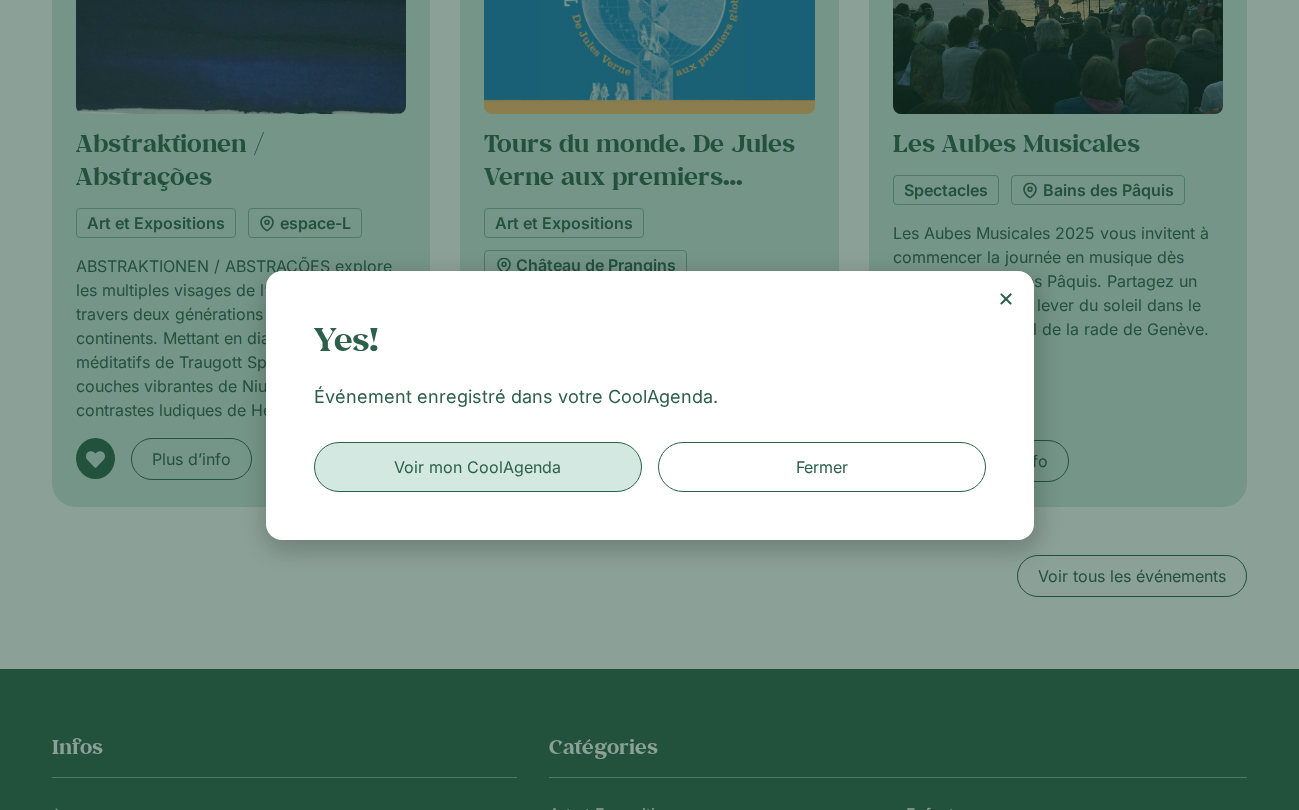 click on "Voir mon CoolAgenda" at bounding box center (478, 467) 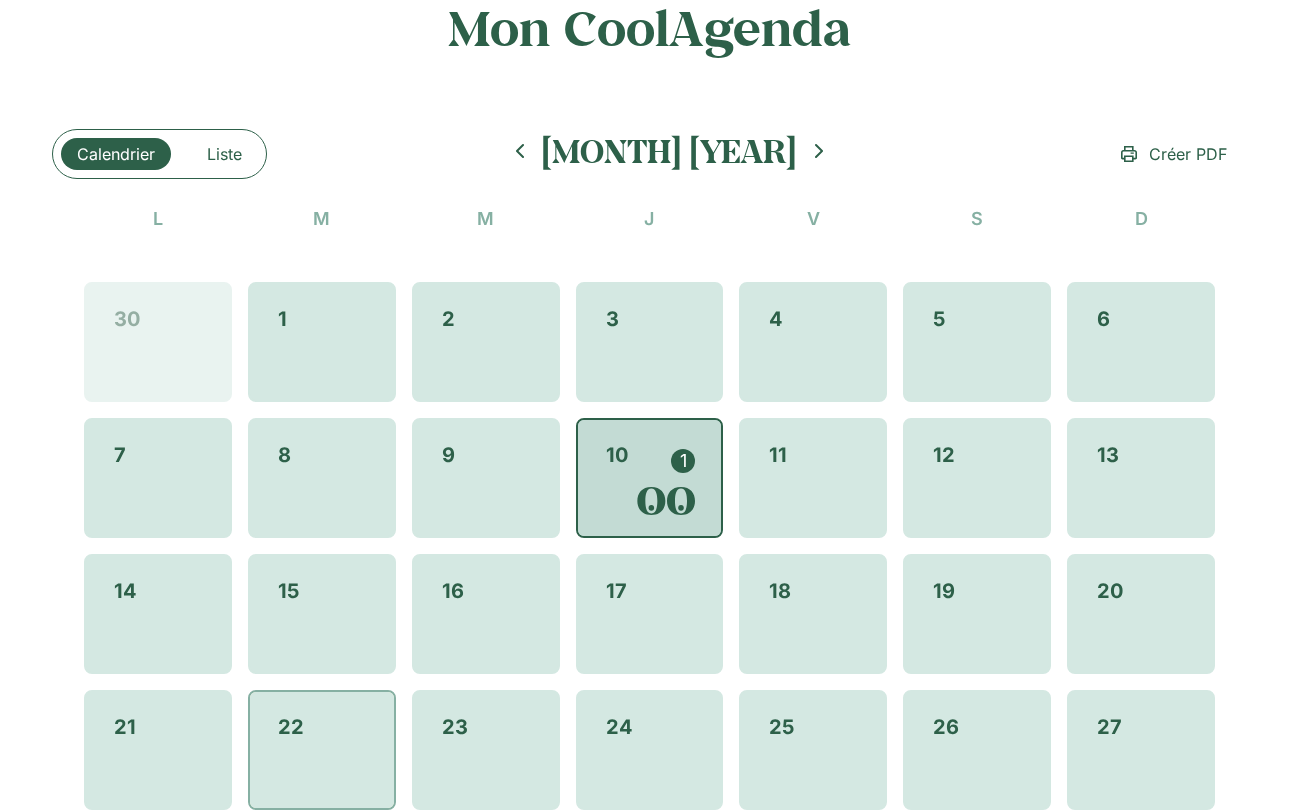scroll, scrollTop: 202, scrollLeft: 0, axis: vertical 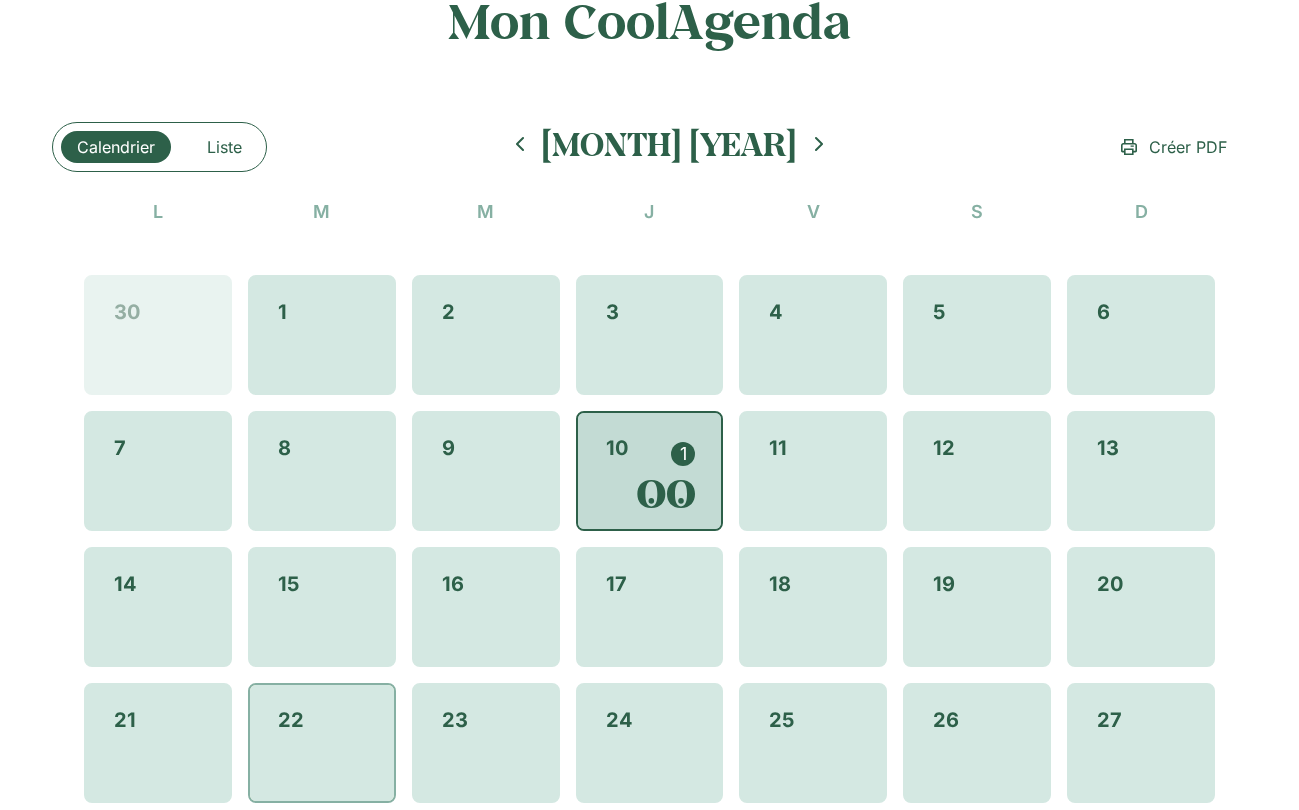 click on "1" at bounding box center [683, 454] 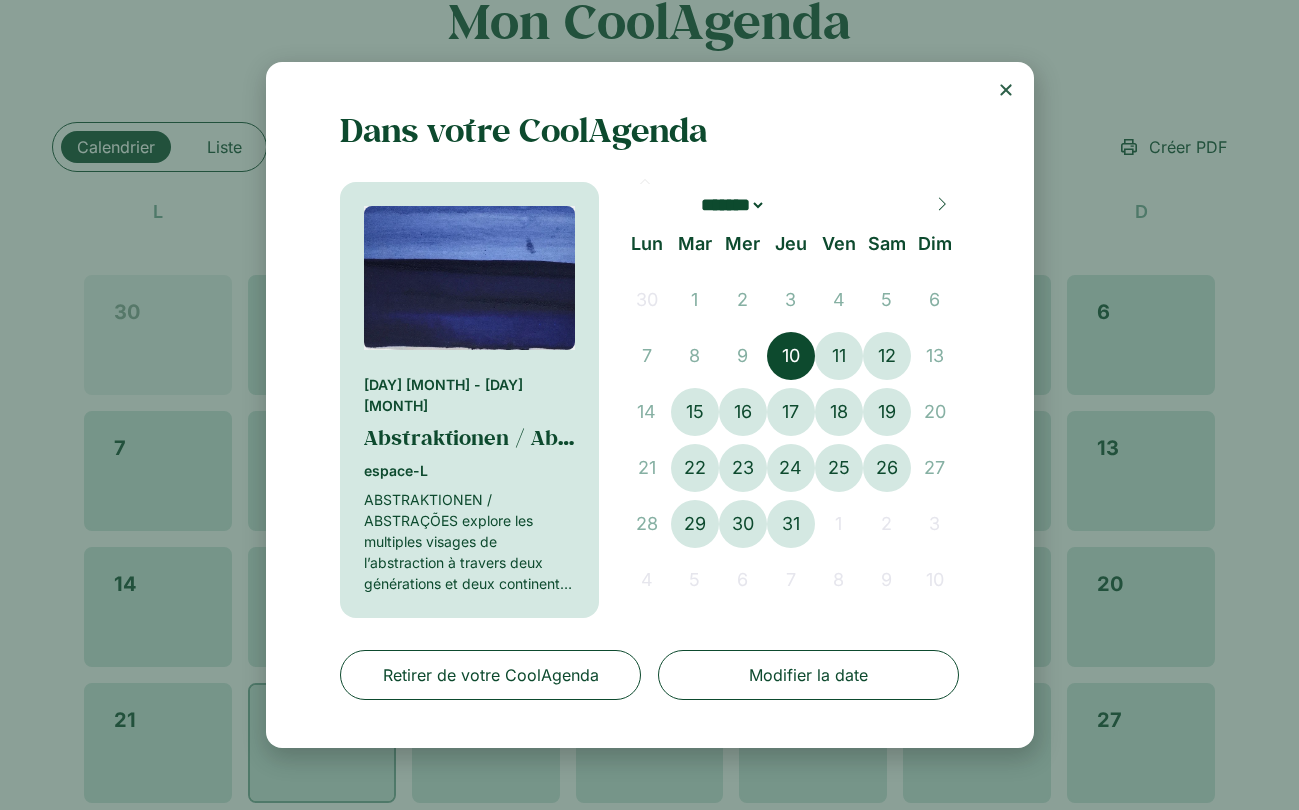 click 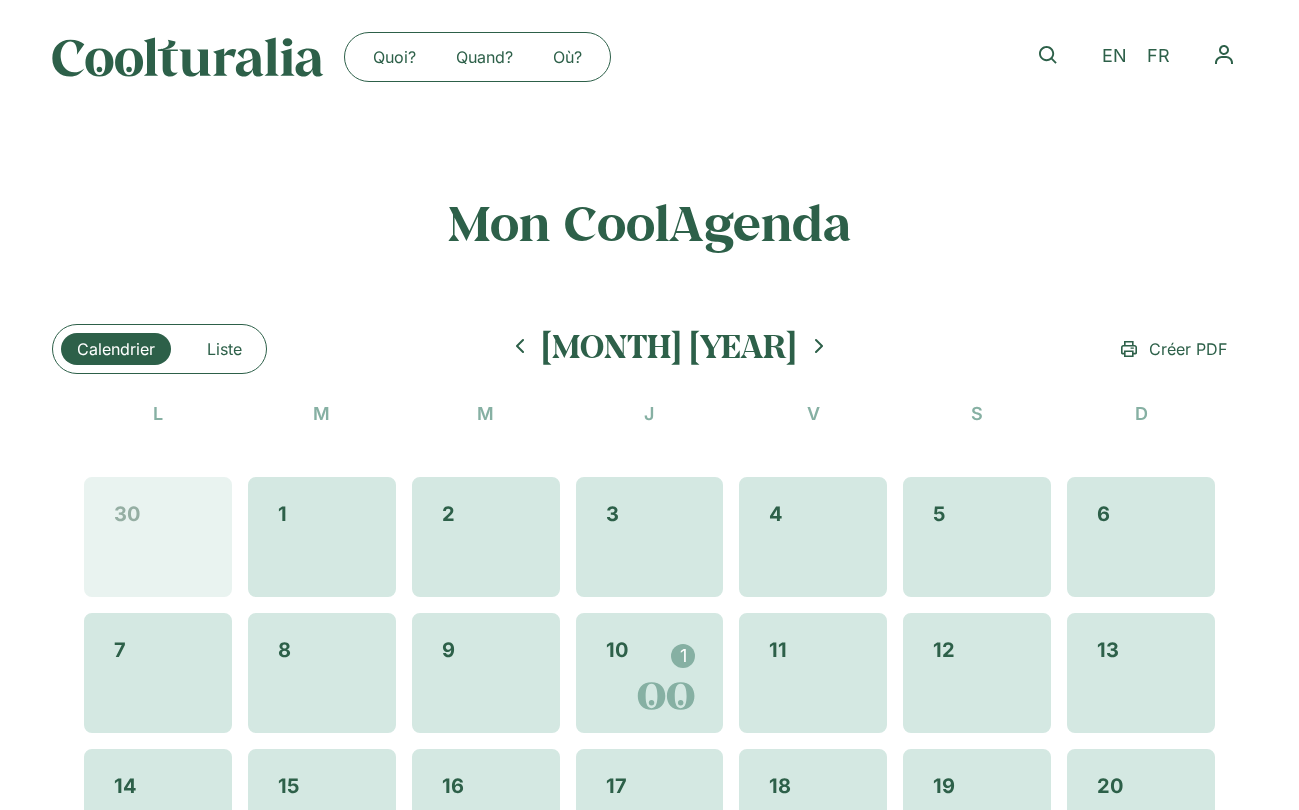 scroll, scrollTop: 0, scrollLeft: 0, axis: both 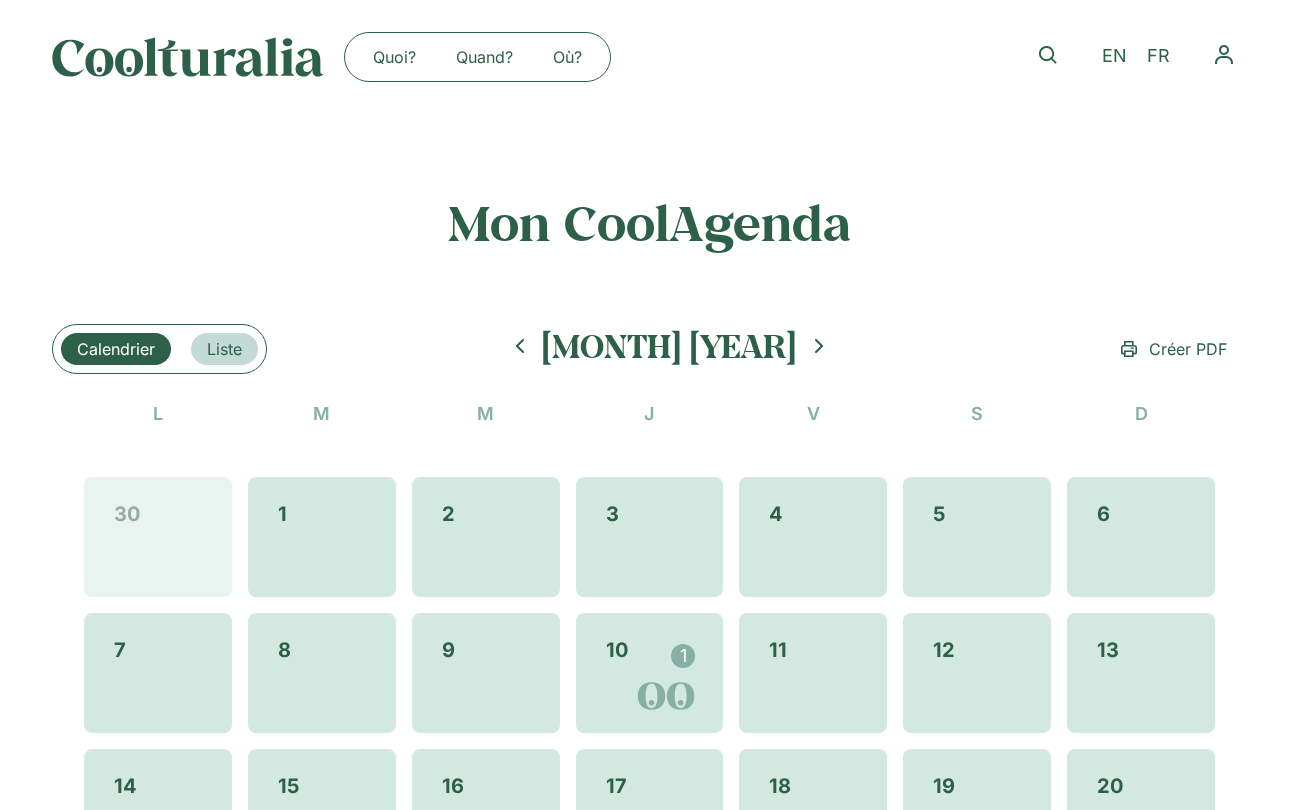 click on "Liste" at bounding box center [224, 349] 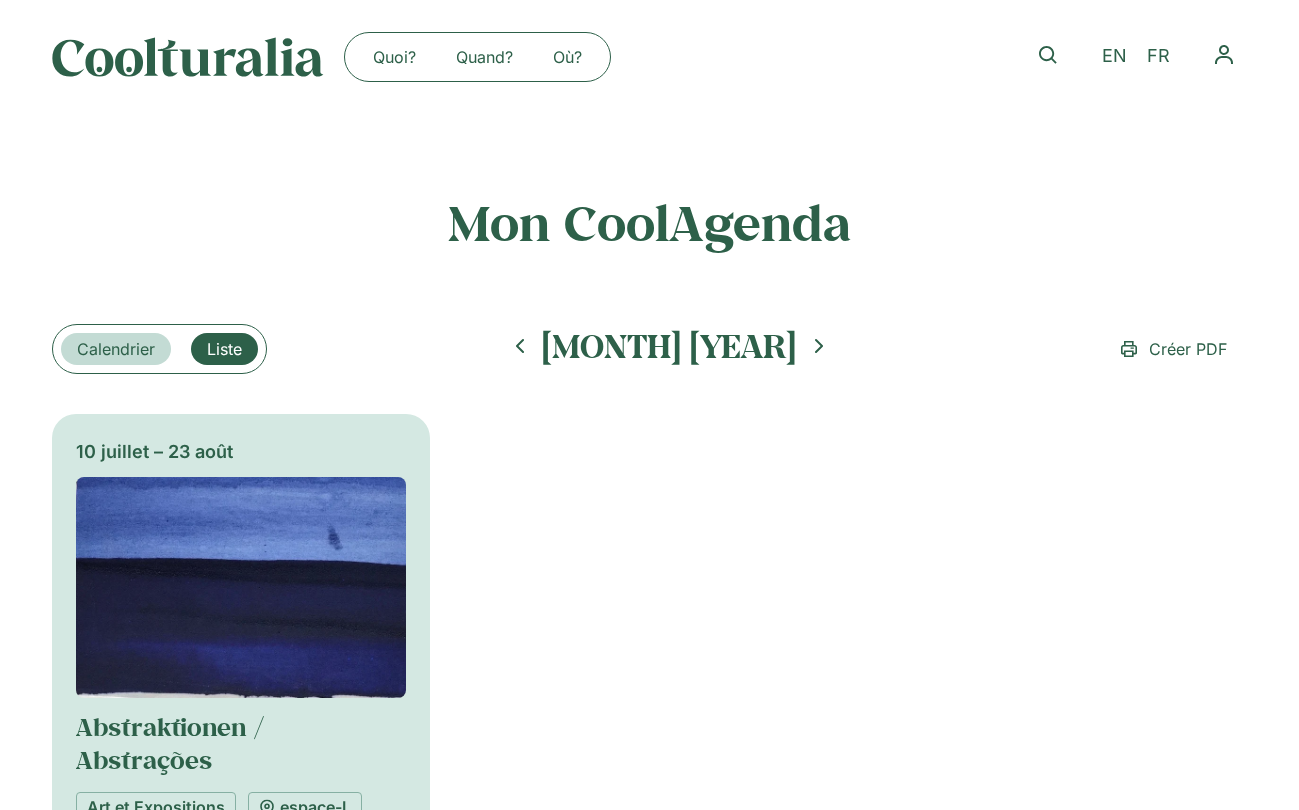 scroll, scrollTop: 0, scrollLeft: 0, axis: both 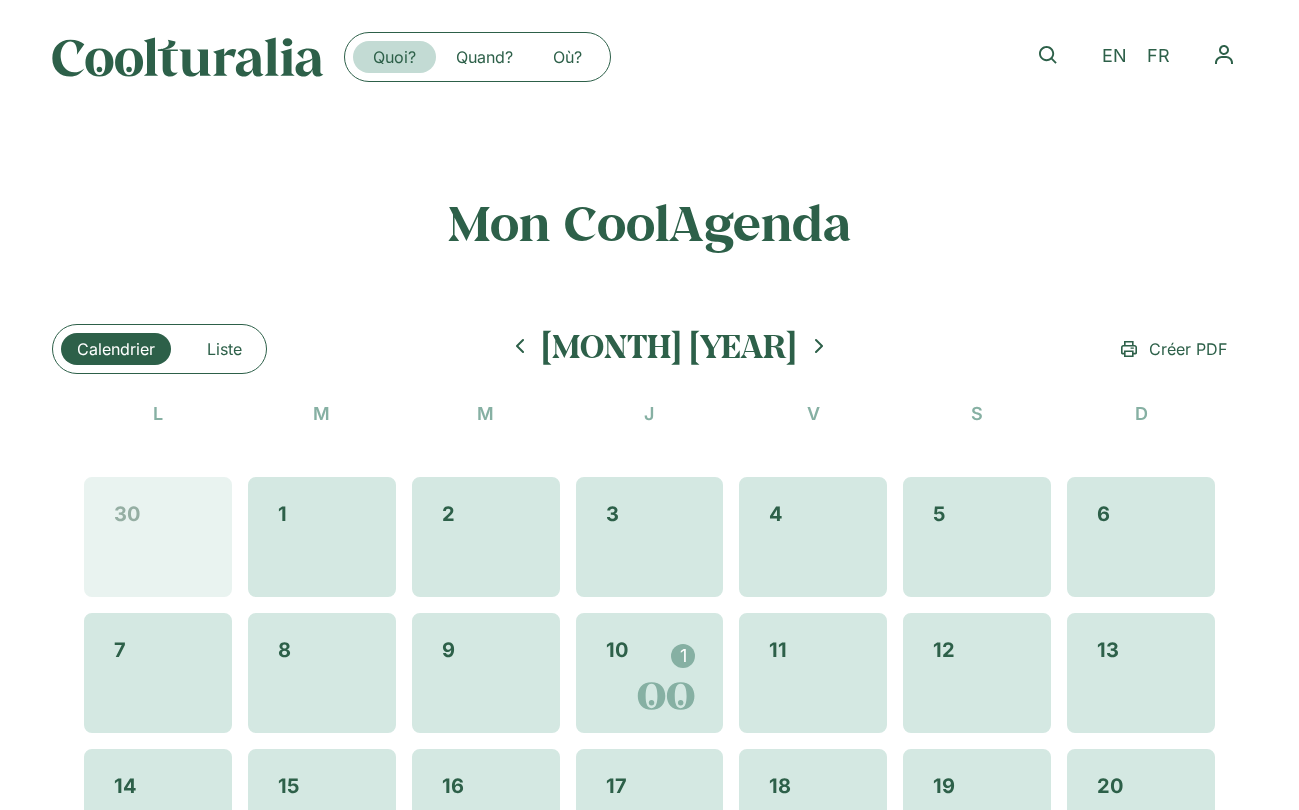 click on "Quoi?" 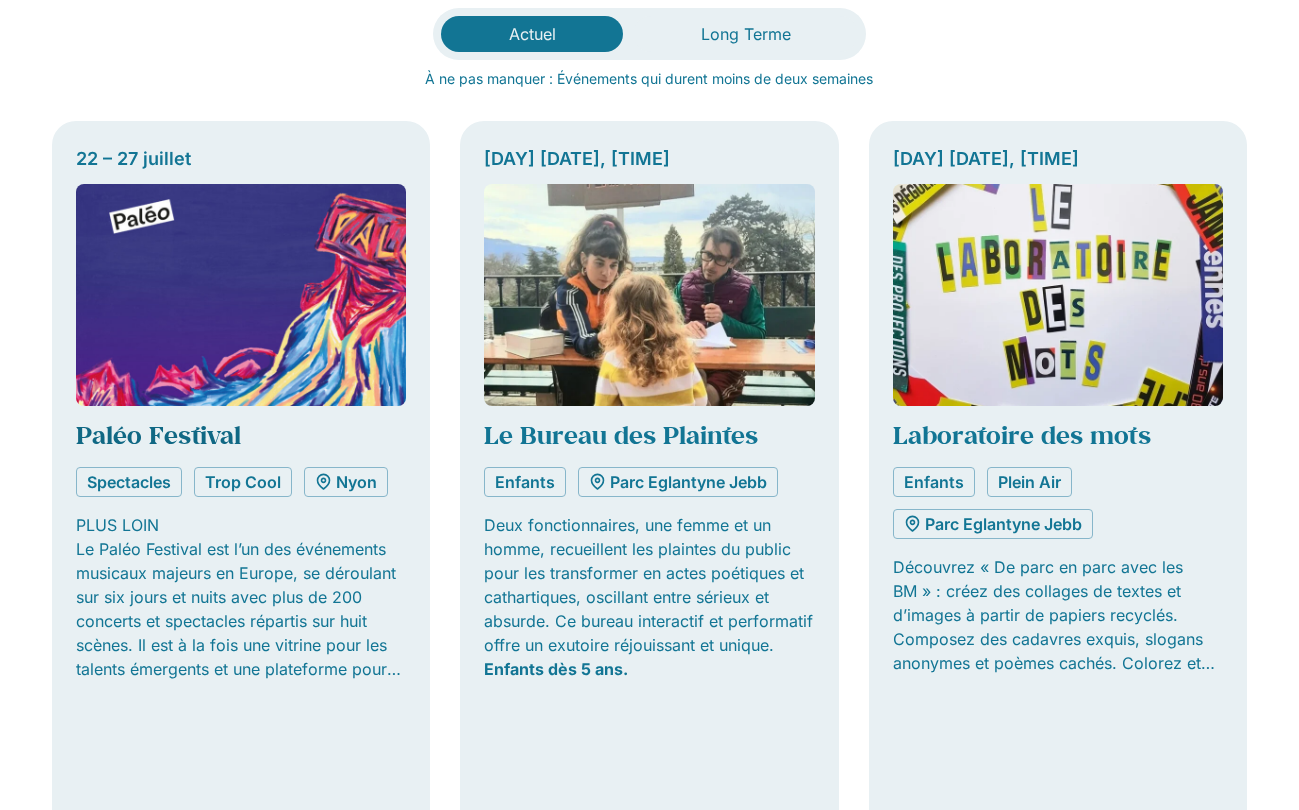 scroll, scrollTop: 558, scrollLeft: 0, axis: vertical 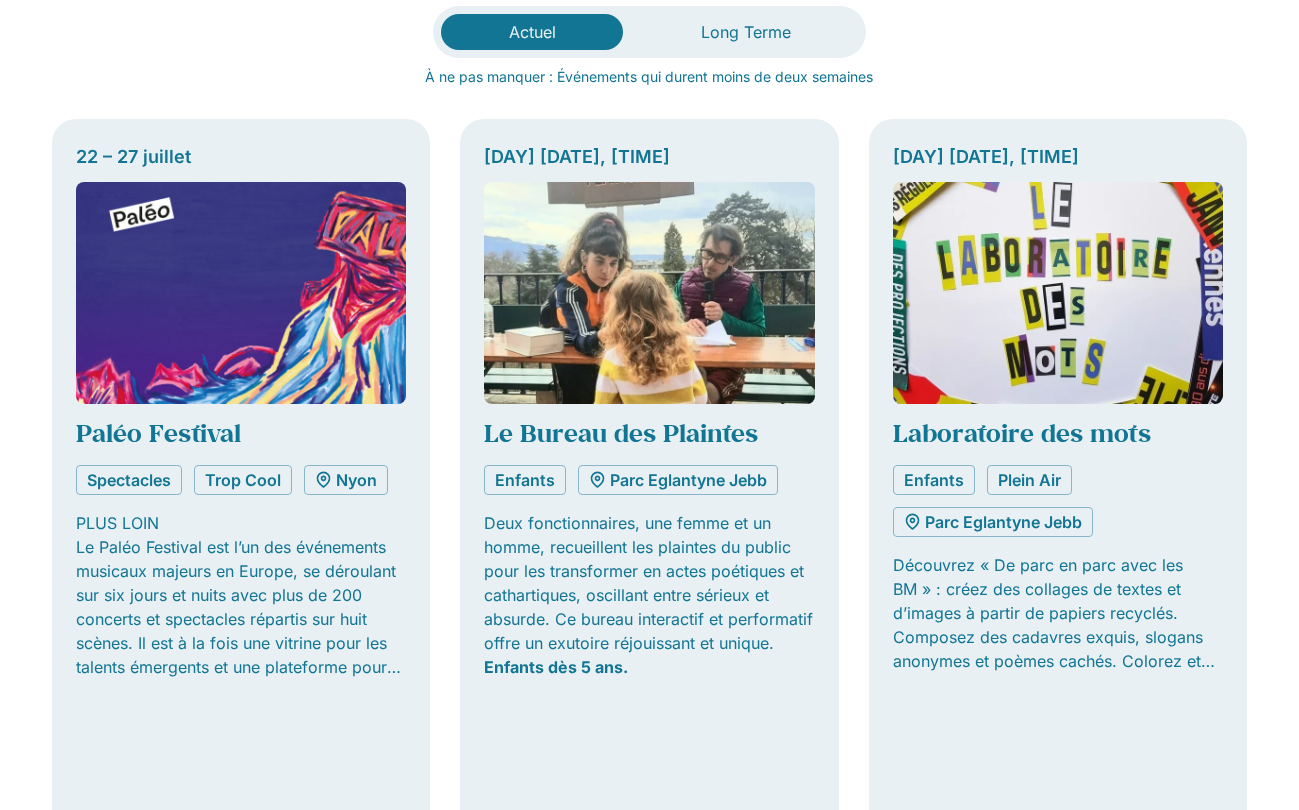 click 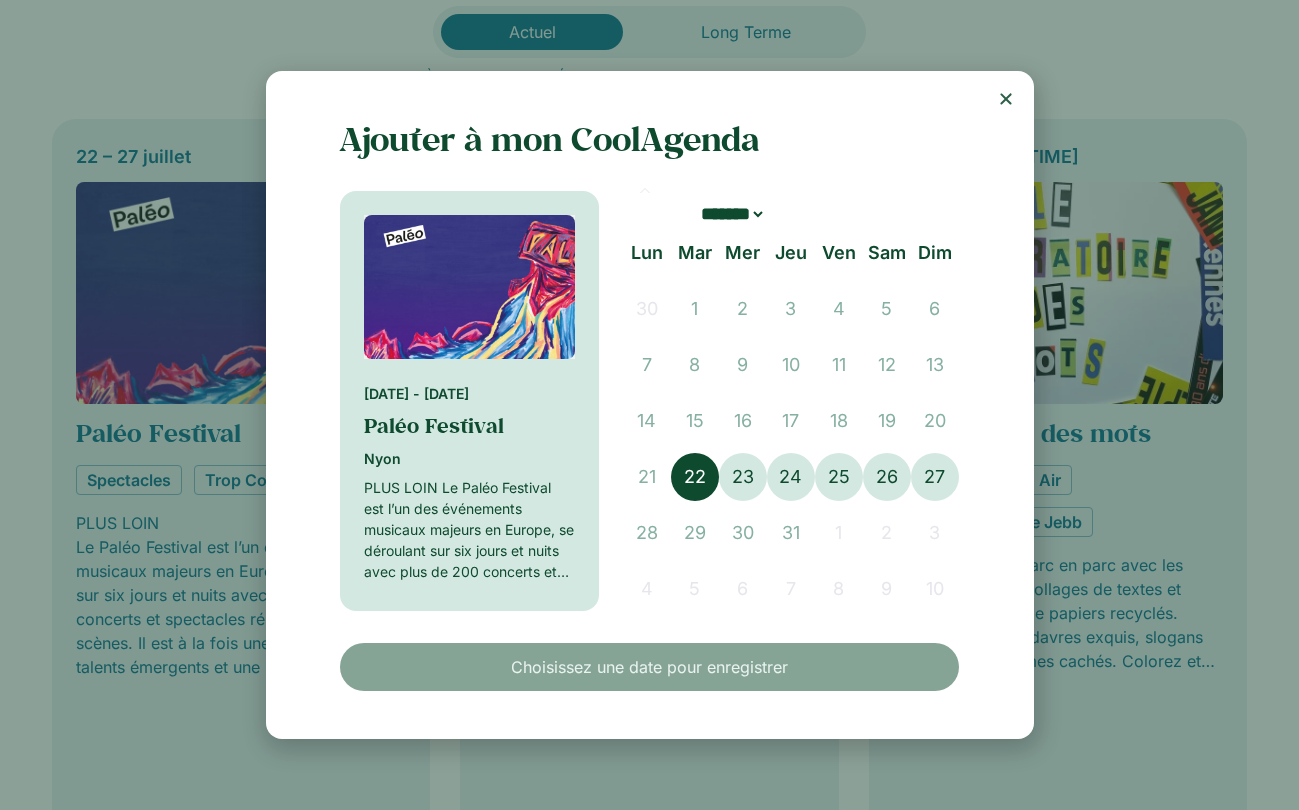 click on "22" at bounding box center (695, 477) 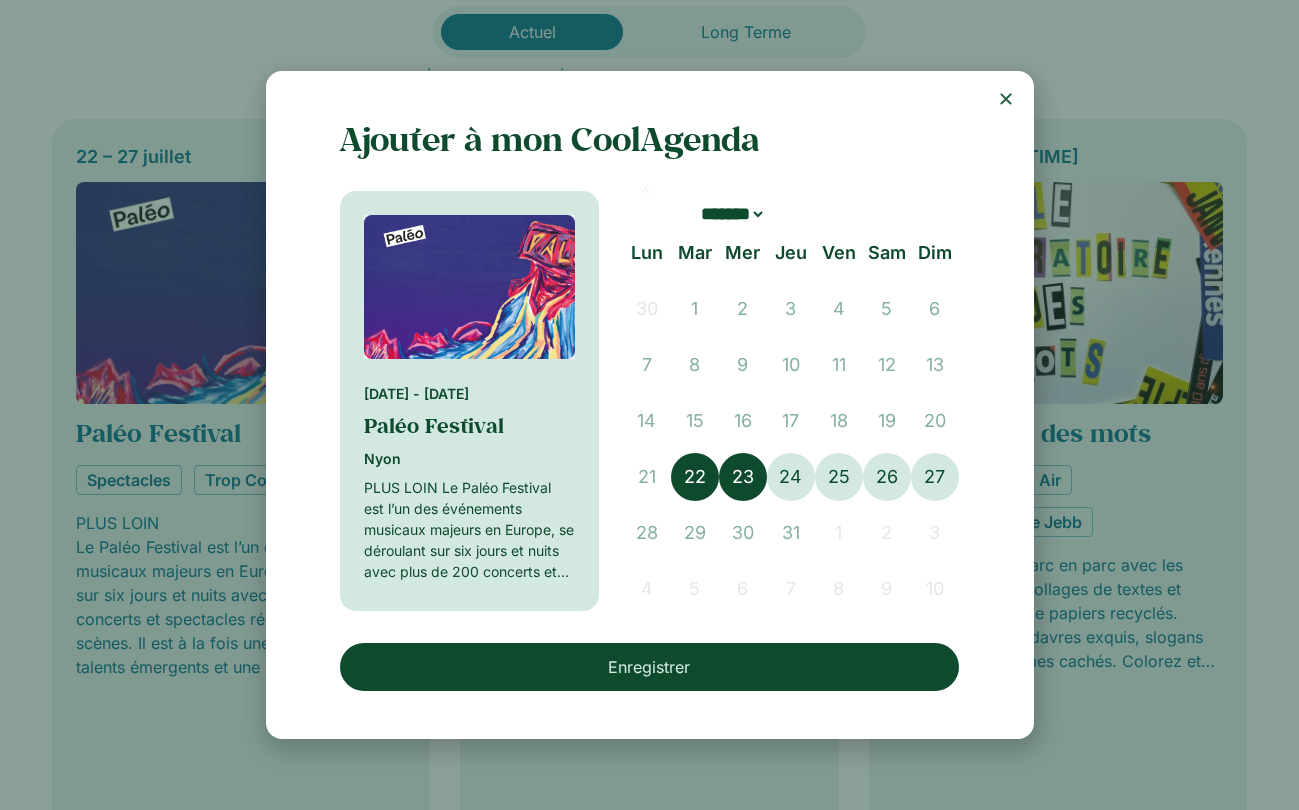 click on "23" at bounding box center [743, 477] 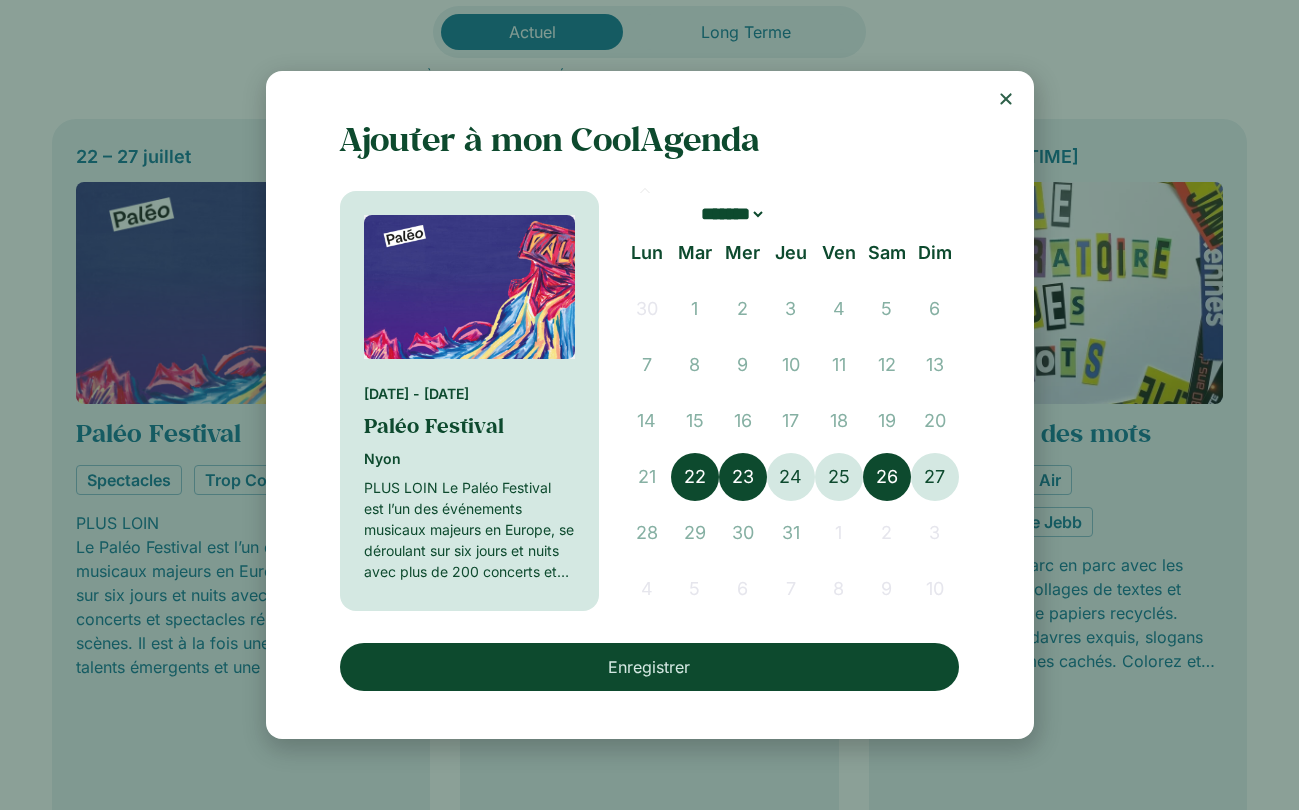 click on "26" at bounding box center (887, 477) 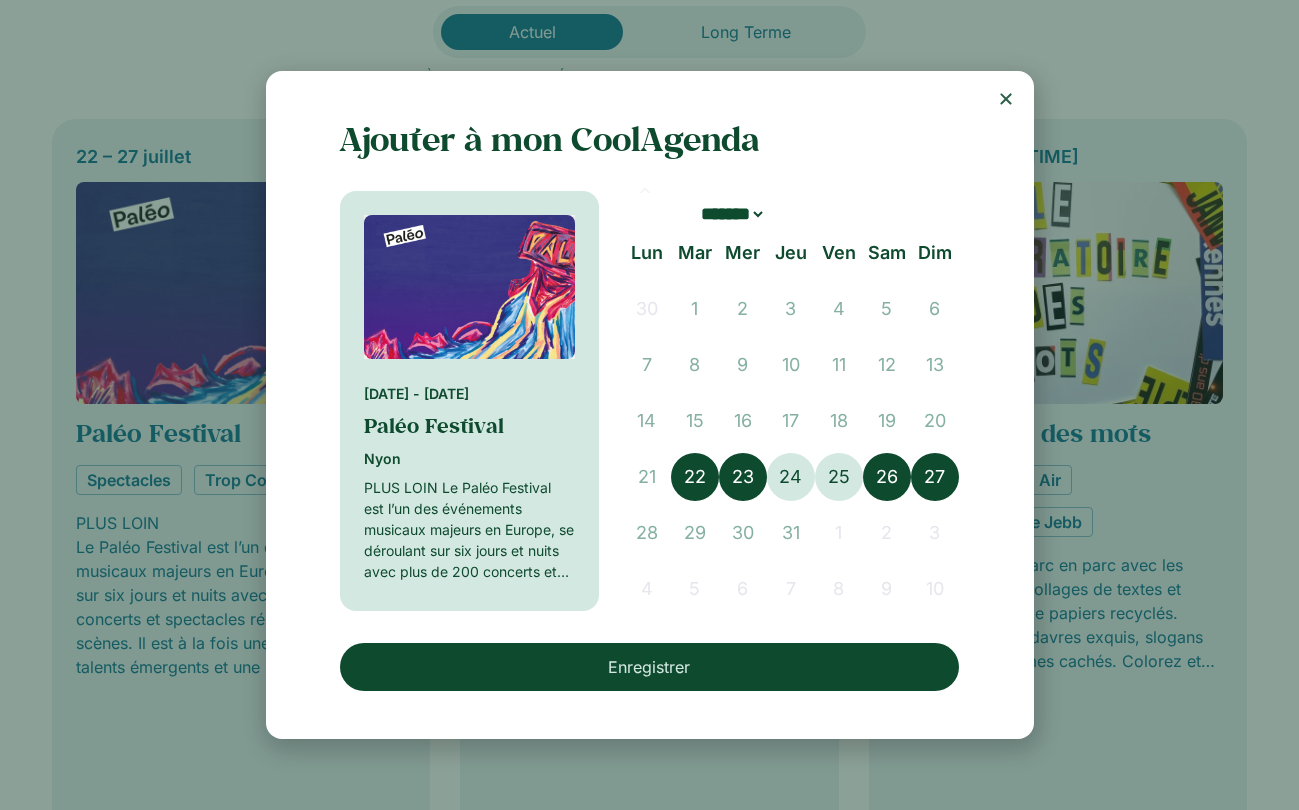 click on "27" at bounding box center (935, 477) 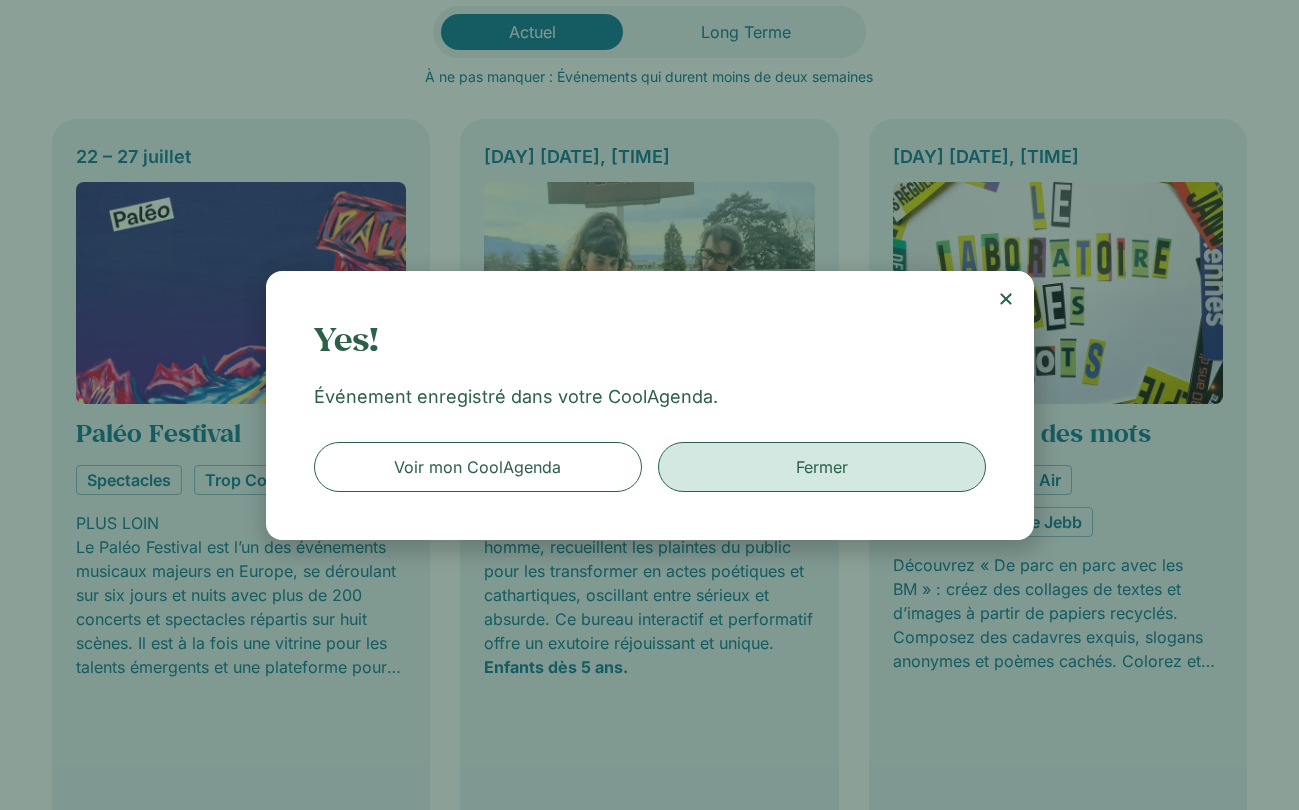 click on "Fermer" at bounding box center (822, 467) 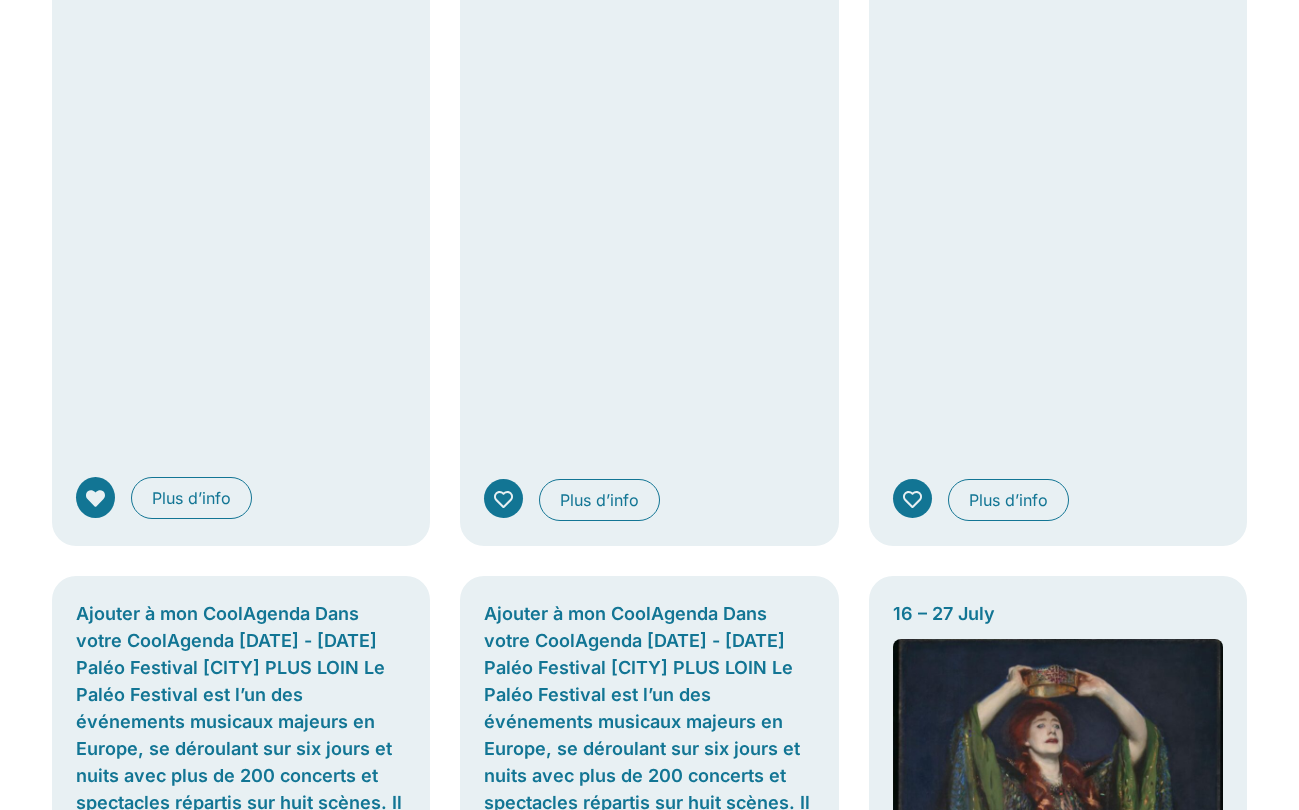 scroll, scrollTop: 1422, scrollLeft: 0, axis: vertical 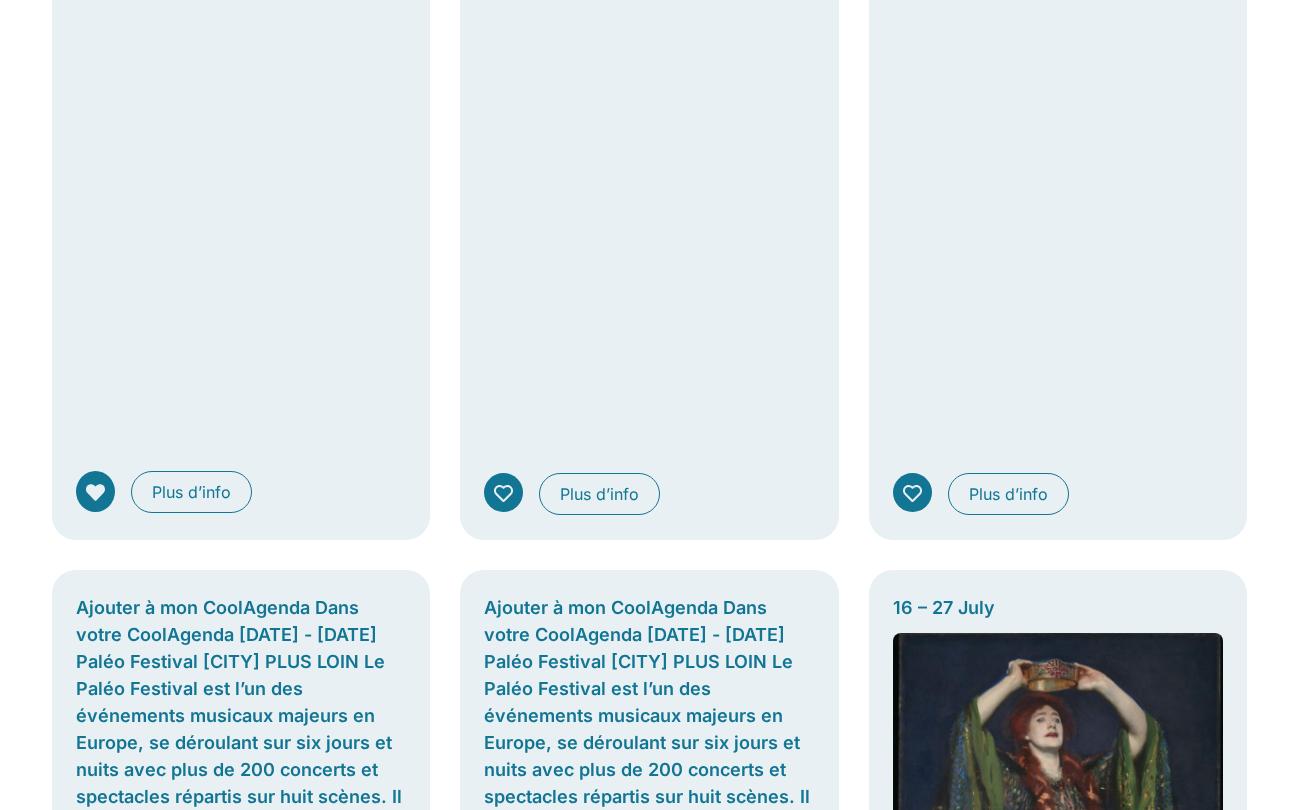 click 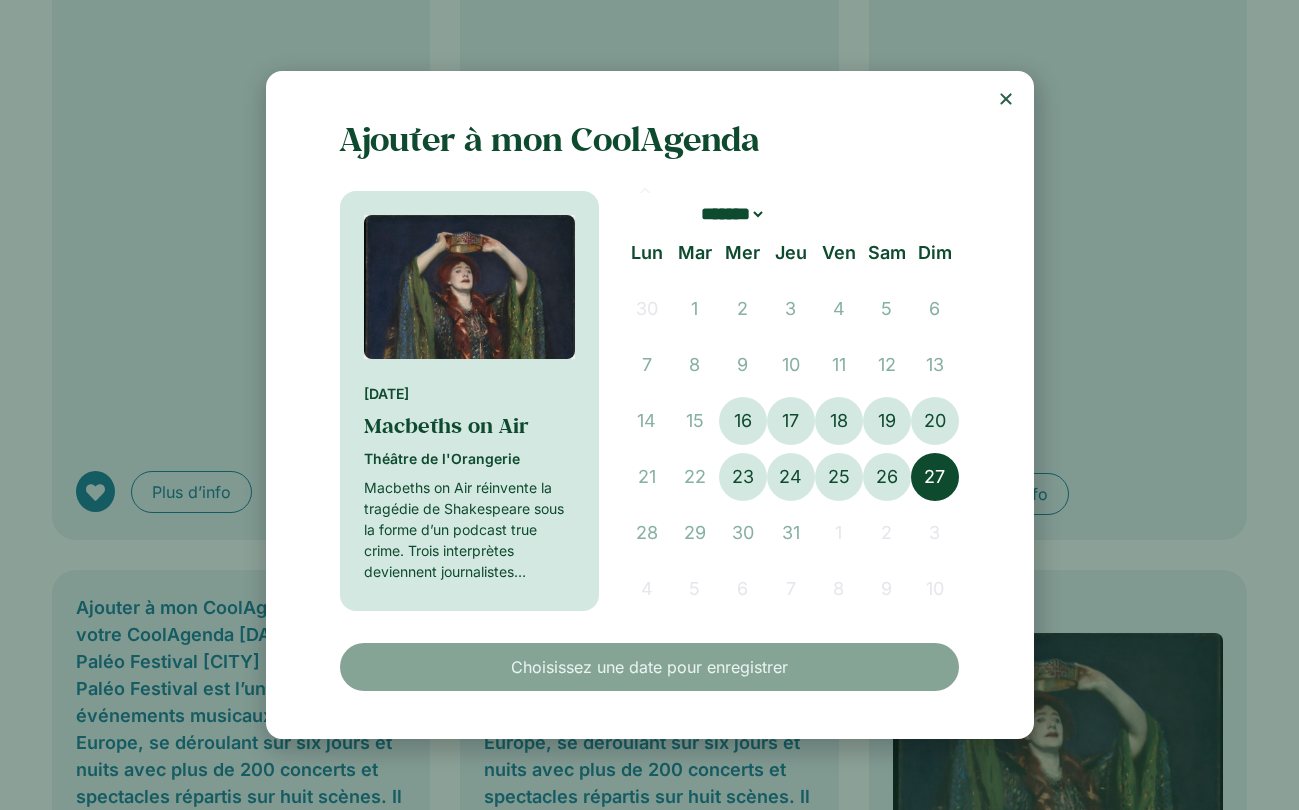 click on "27" at bounding box center [935, 477] 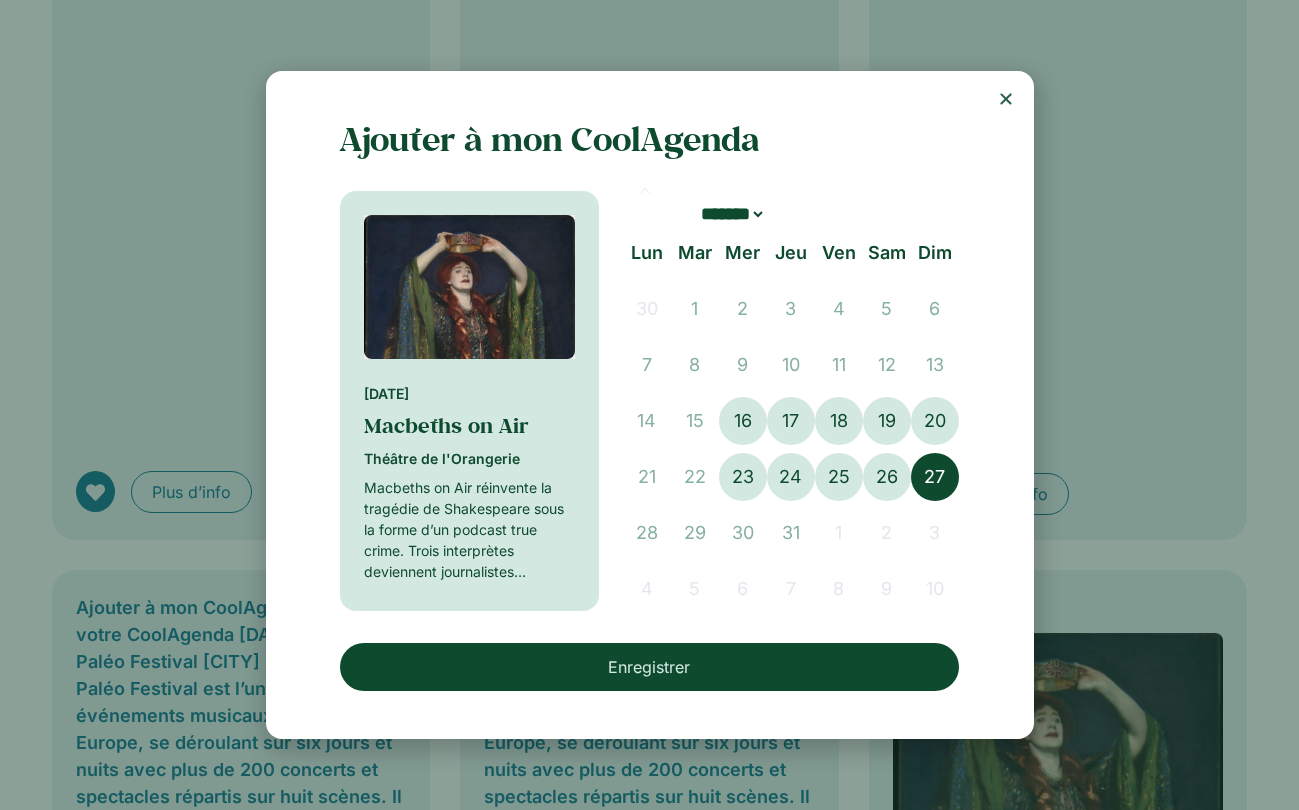 click on "Enregistrer" at bounding box center [649, 667] 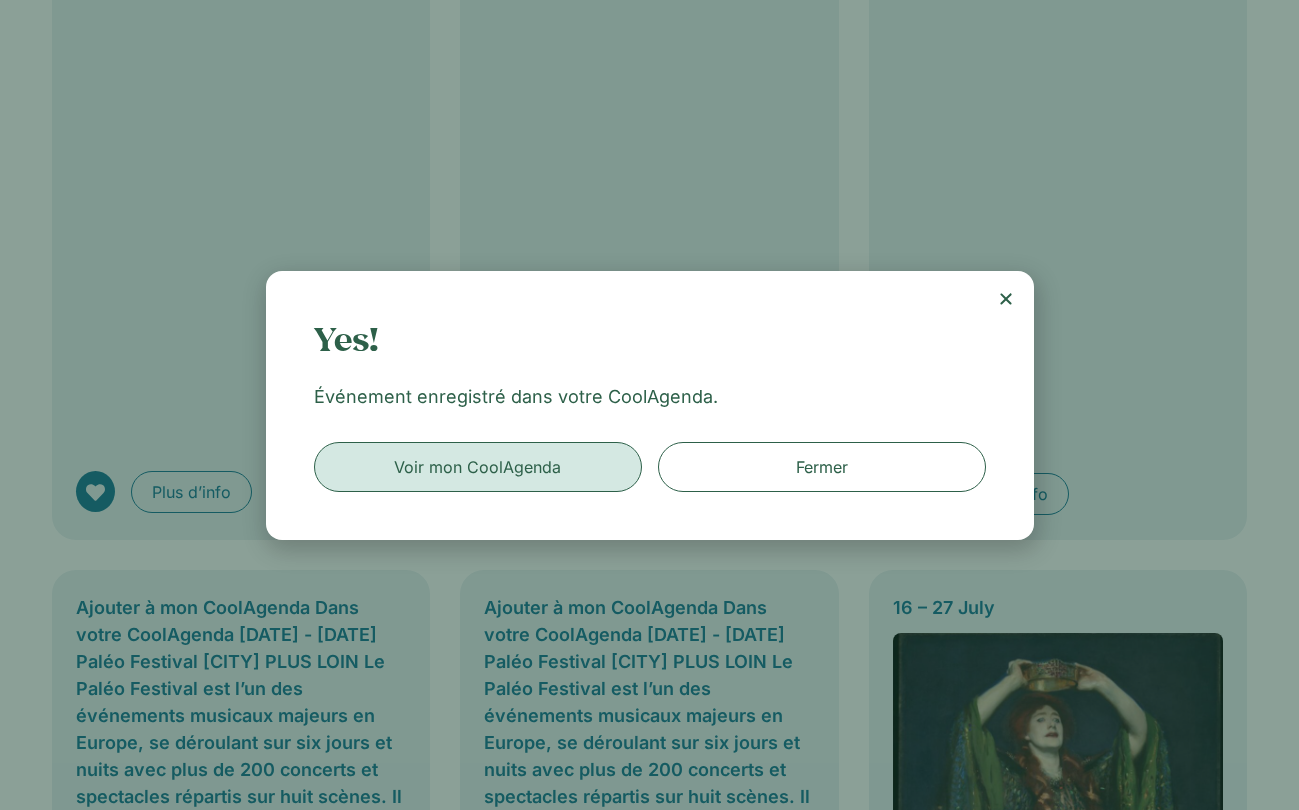 click on "Voir mon CoolAgenda" at bounding box center [477, 467] 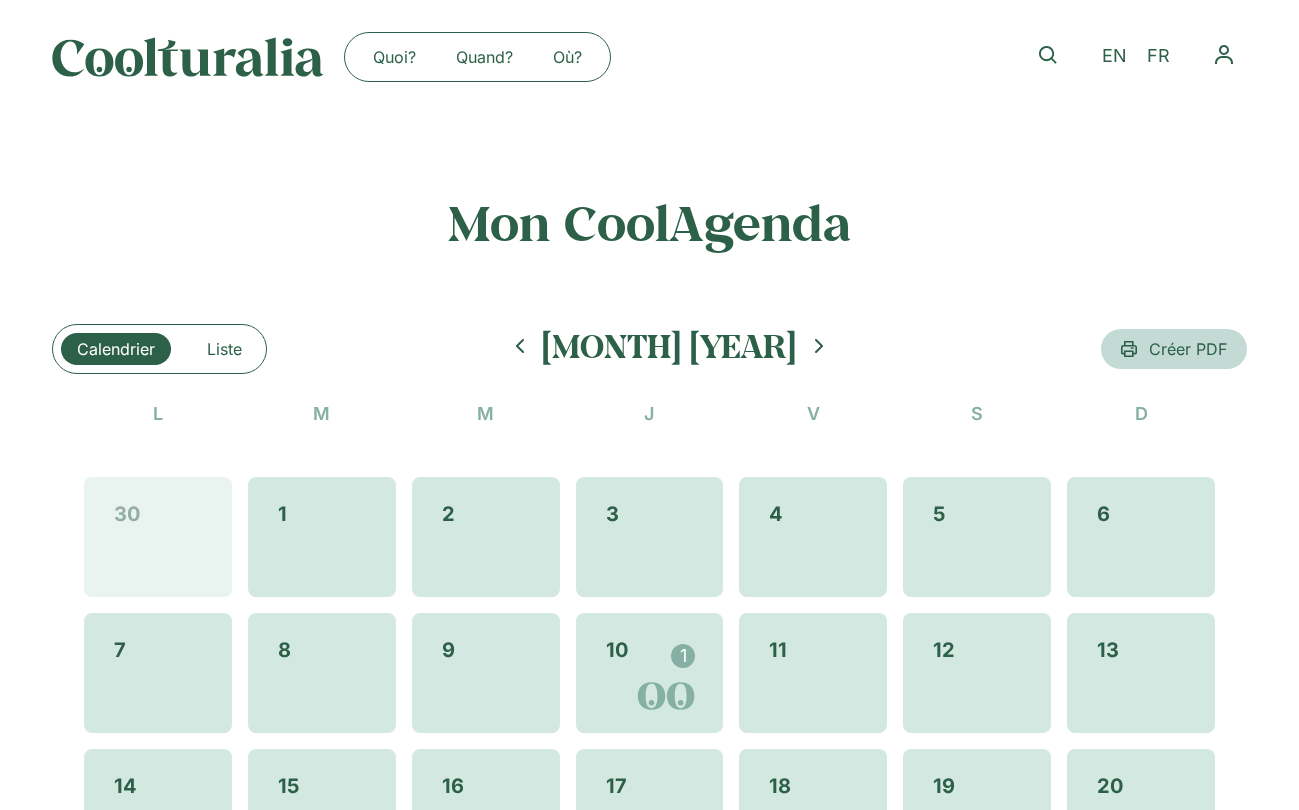 scroll, scrollTop: 0, scrollLeft: 0, axis: both 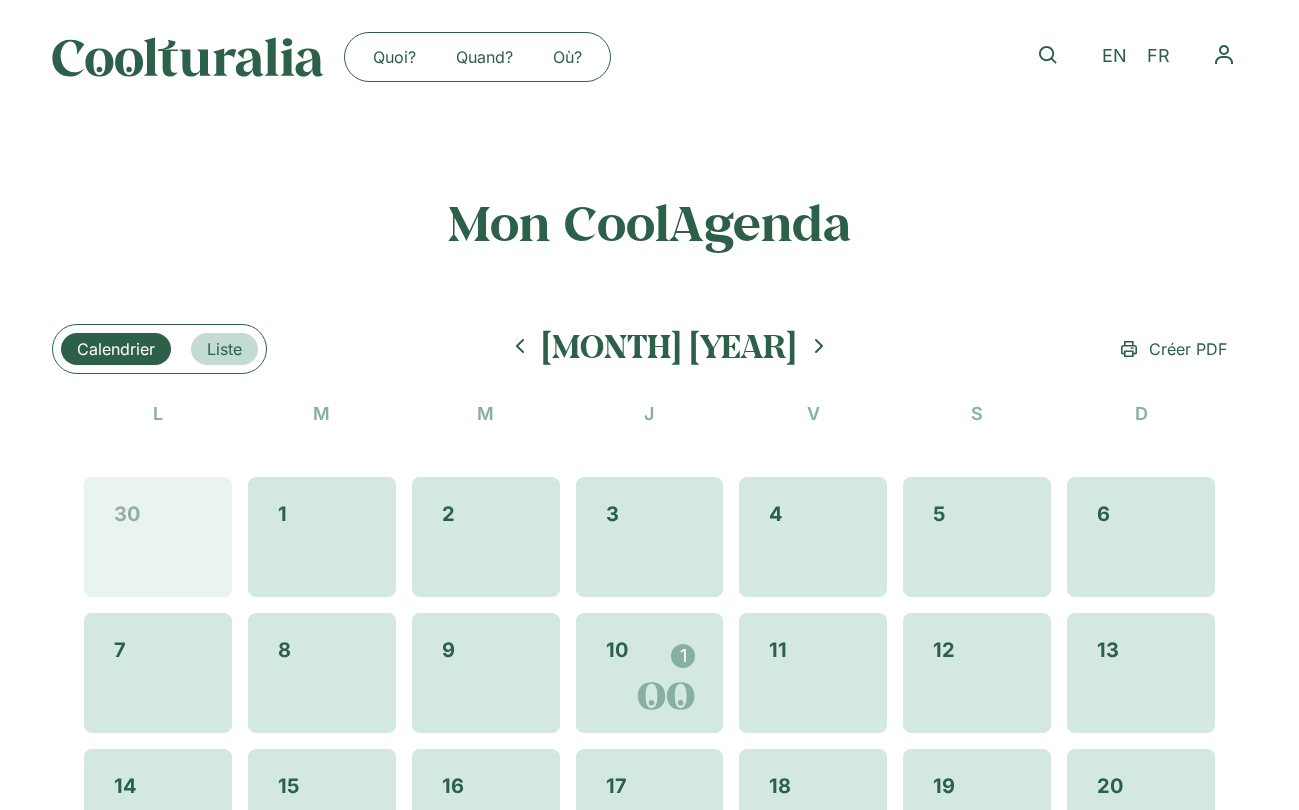 click on "Liste" at bounding box center [224, 349] 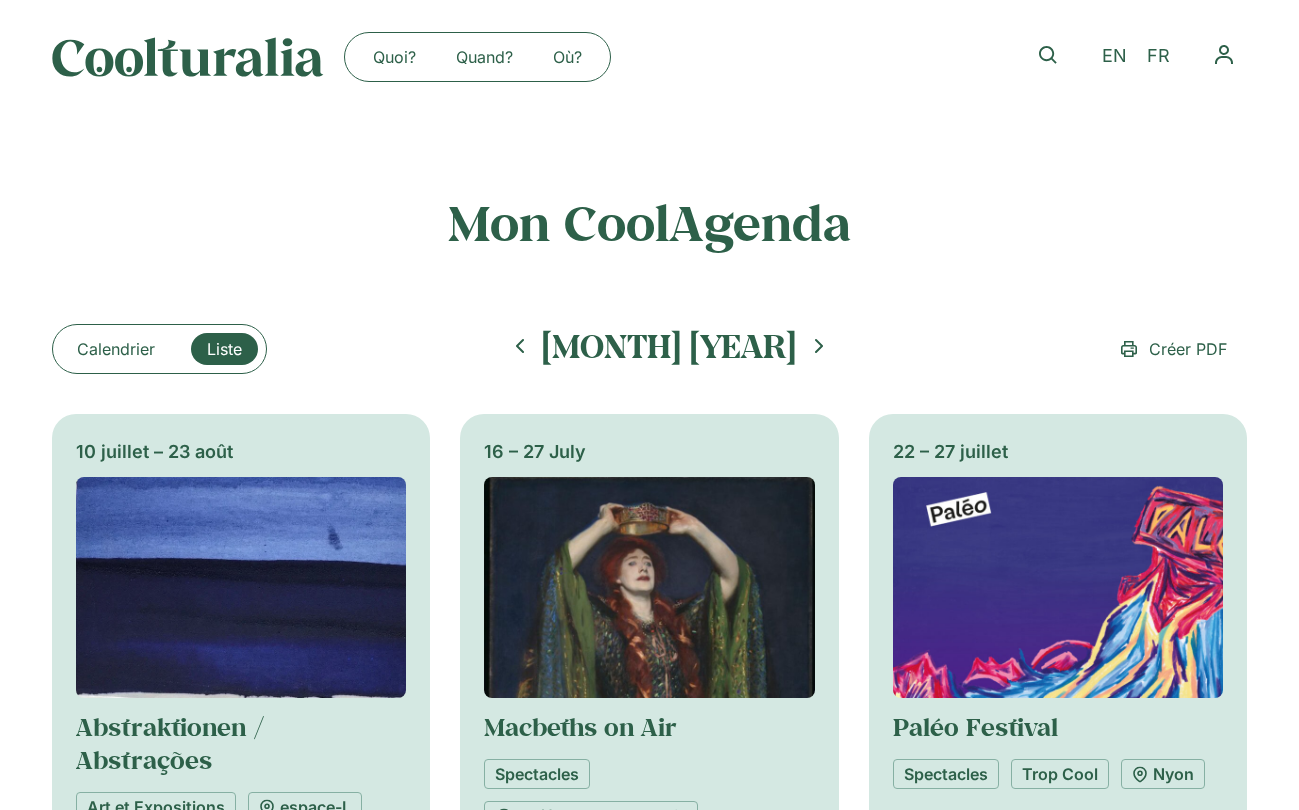 scroll, scrollTop: 0, scrollLeft: 0, axis: both 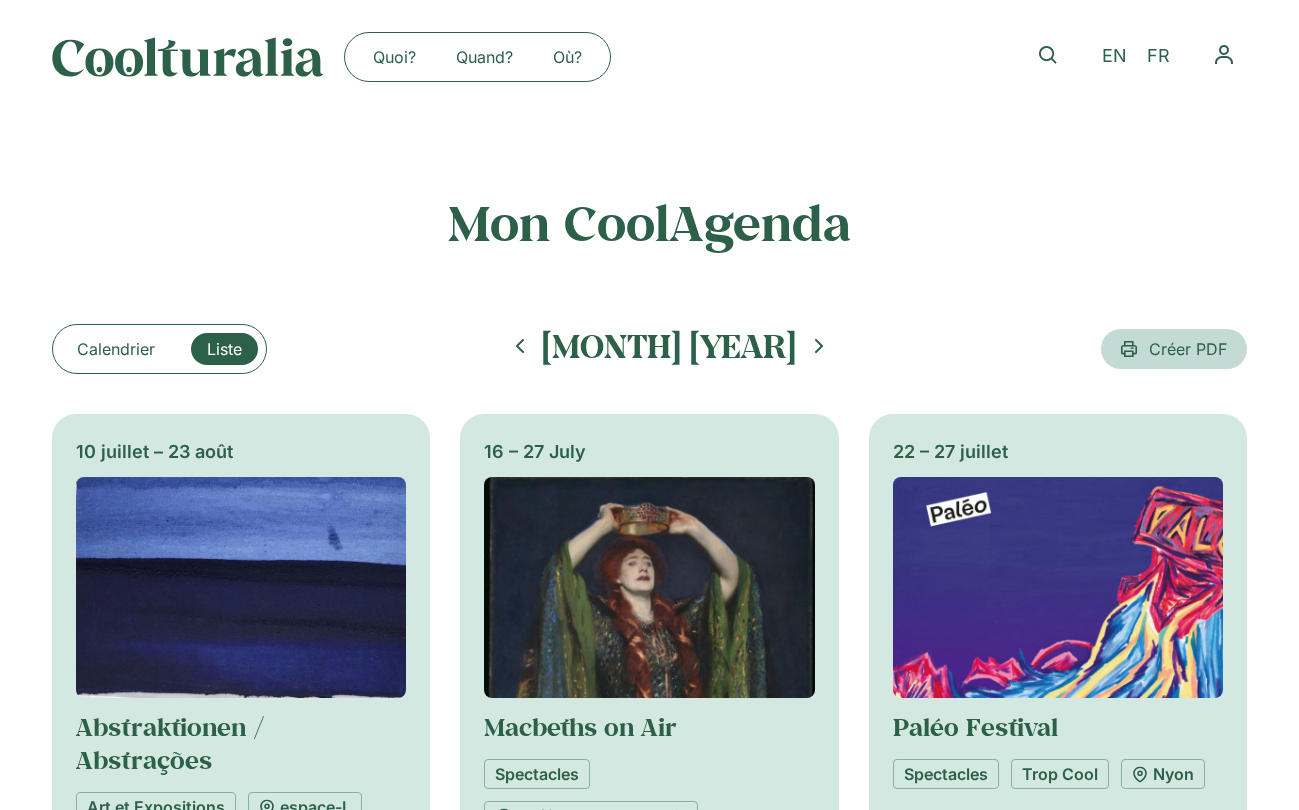 click on "Créer PDF" at bounding box center (1188, 349) 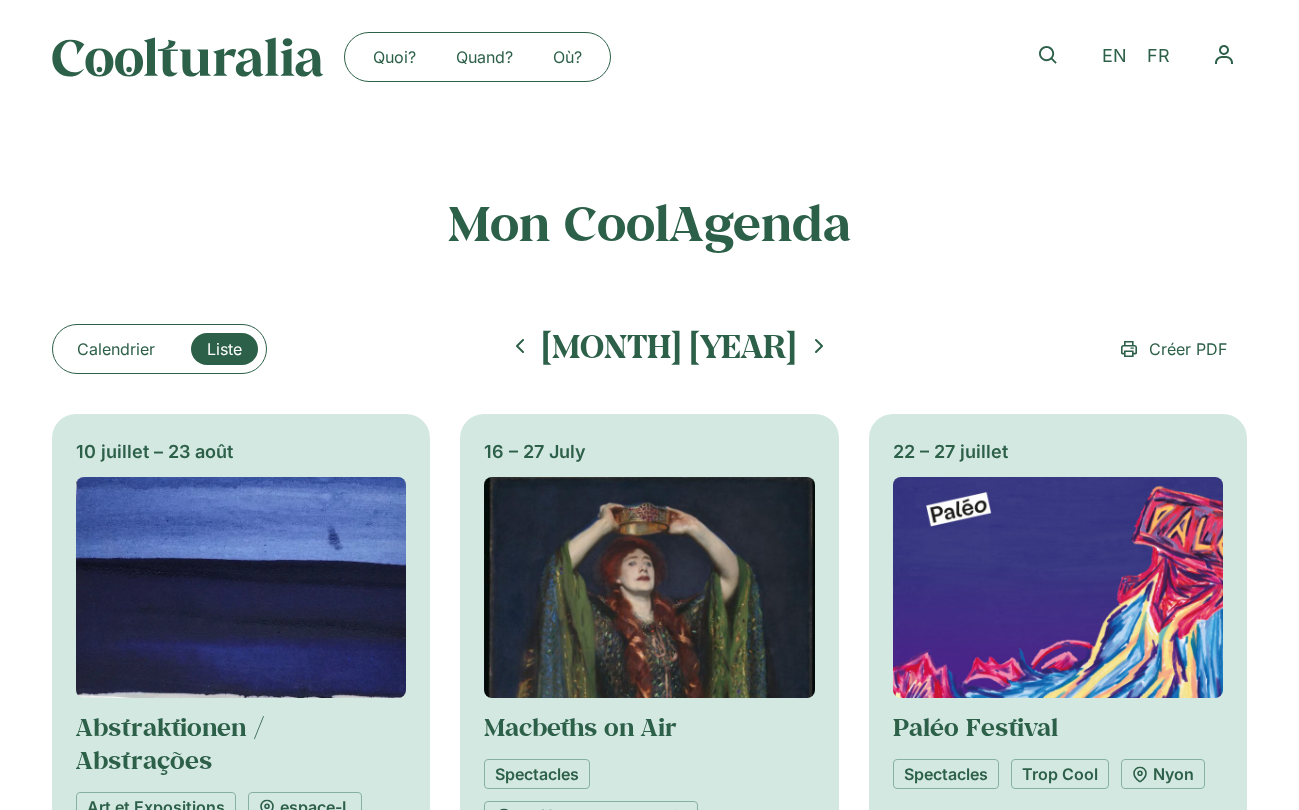 scroll, scrollTop: 0, scrollLeft: 0, axis: both 